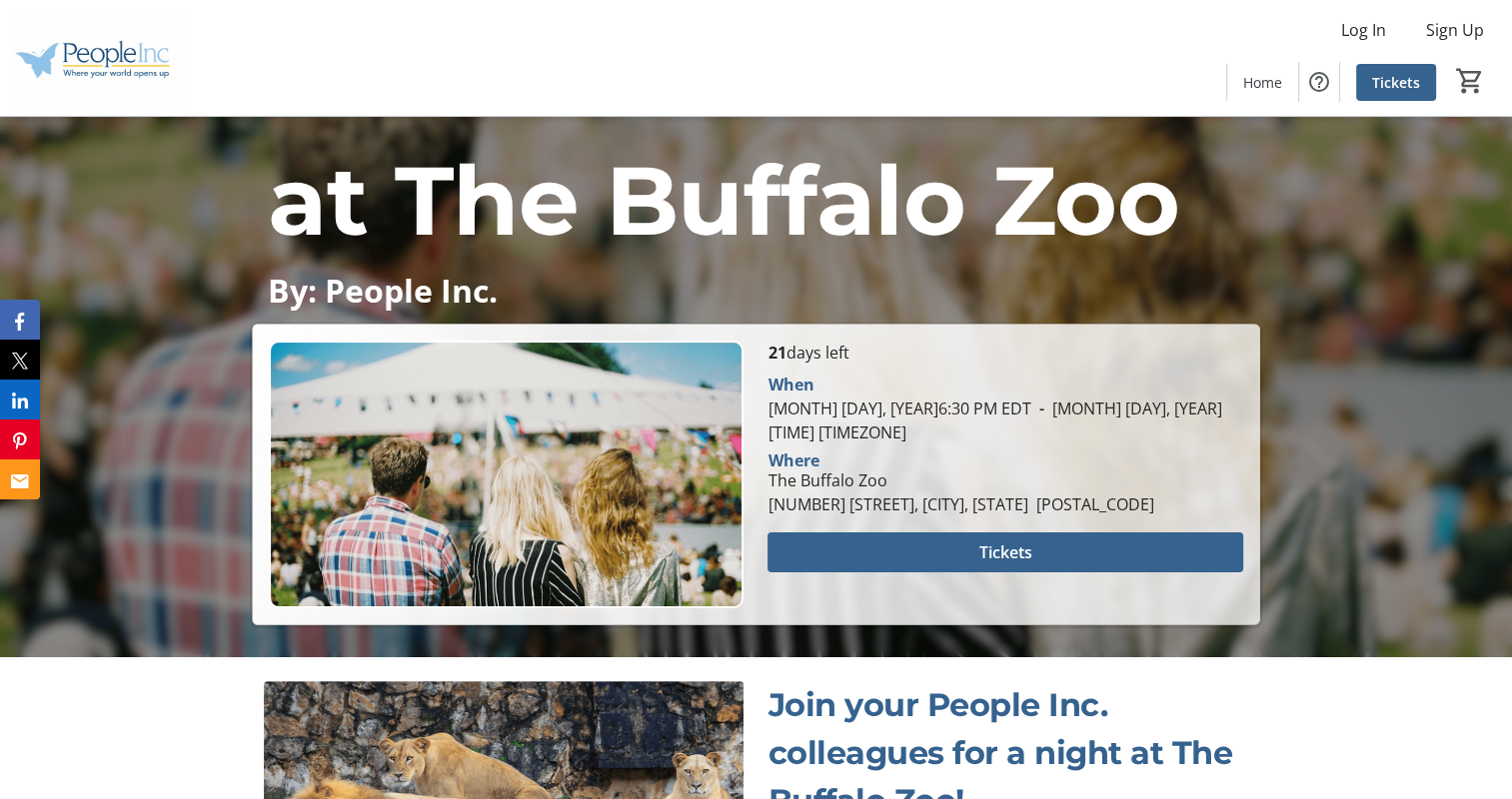 scroll, scrollTop: 300, scrollLeft: 0, axis: vertical 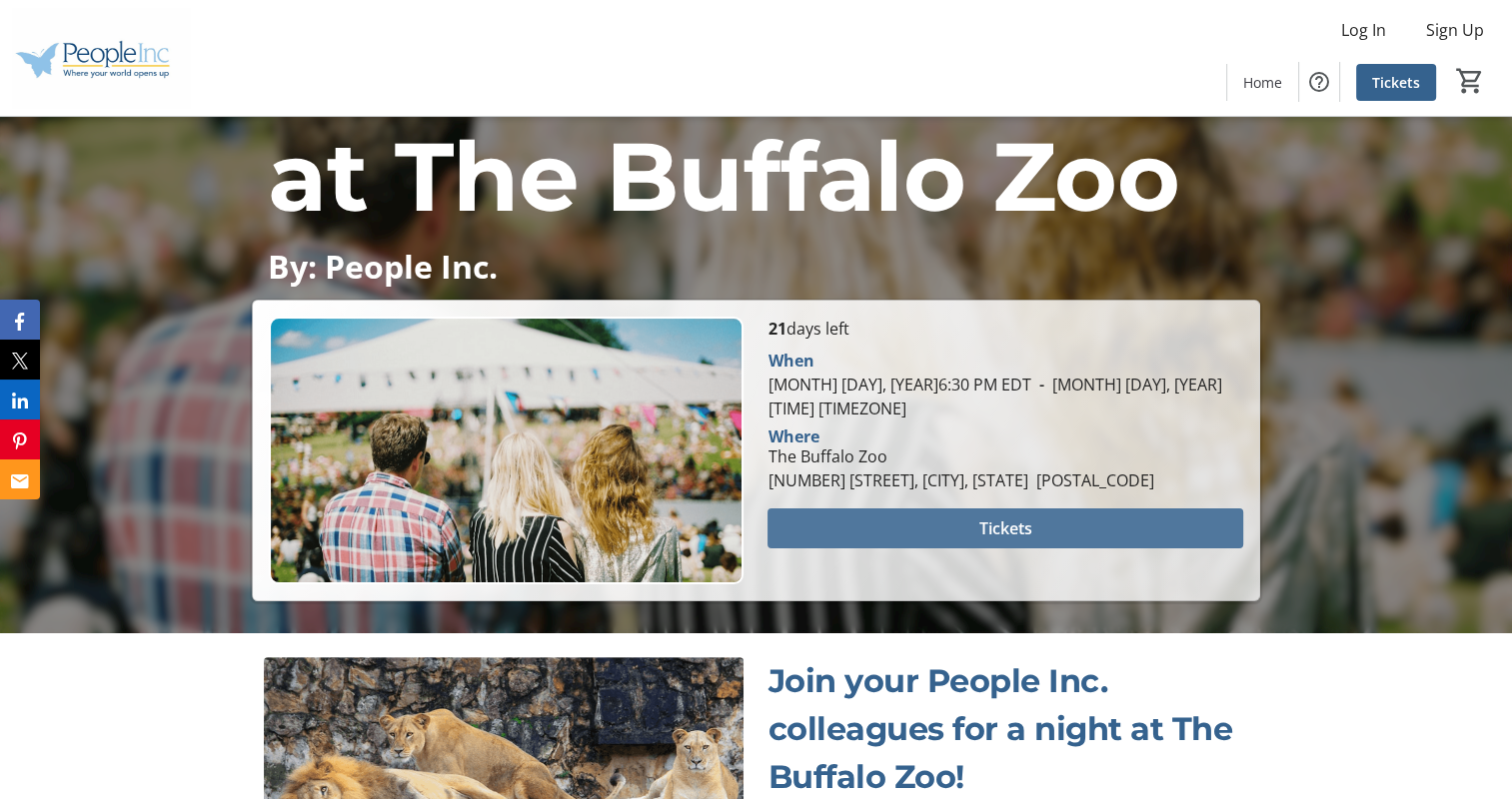 click on "Tickets" at bounding box center (1005, 528) 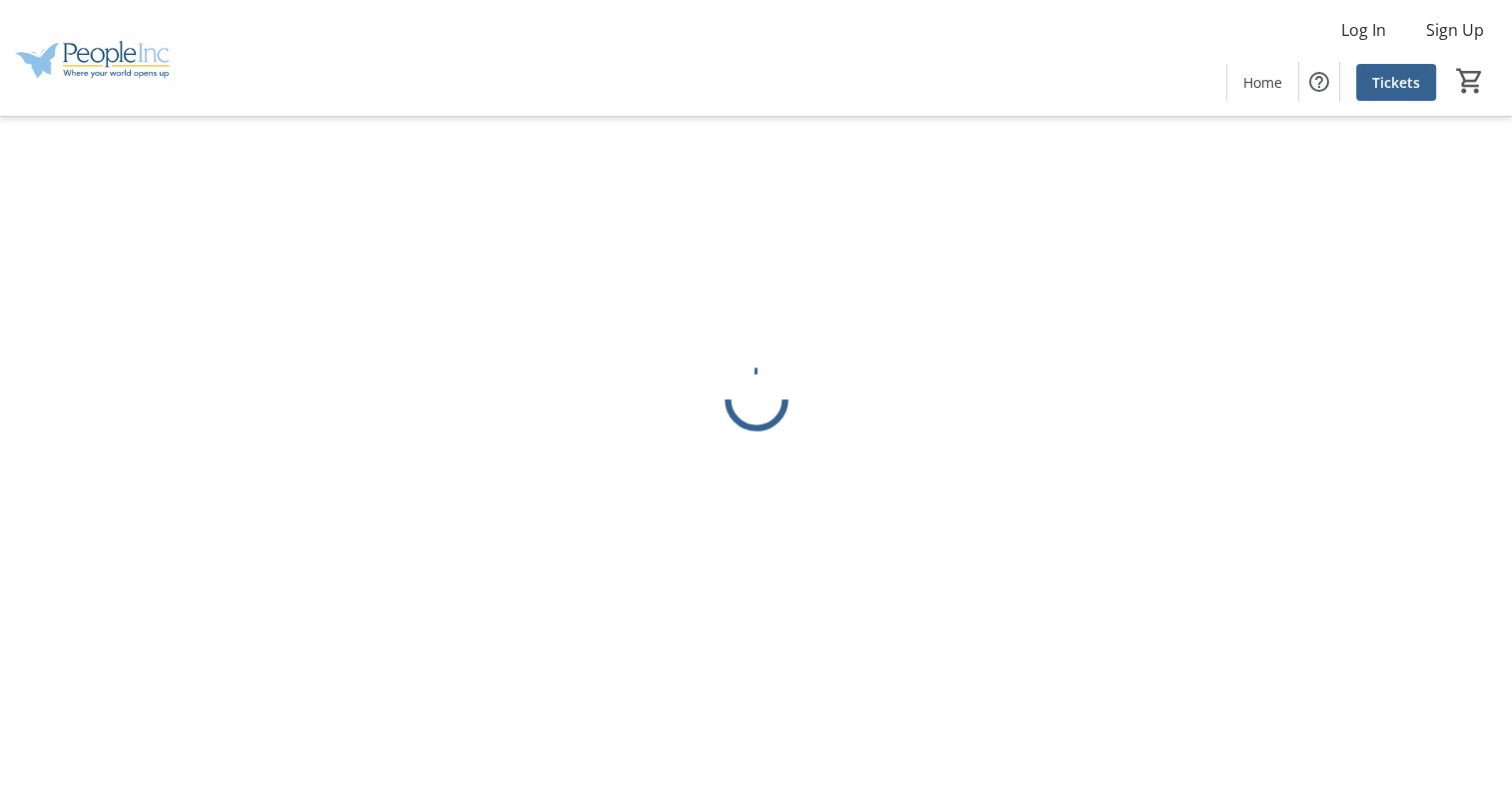 scroll, scrollTop: 0, scrollLeft: 0, axis: both 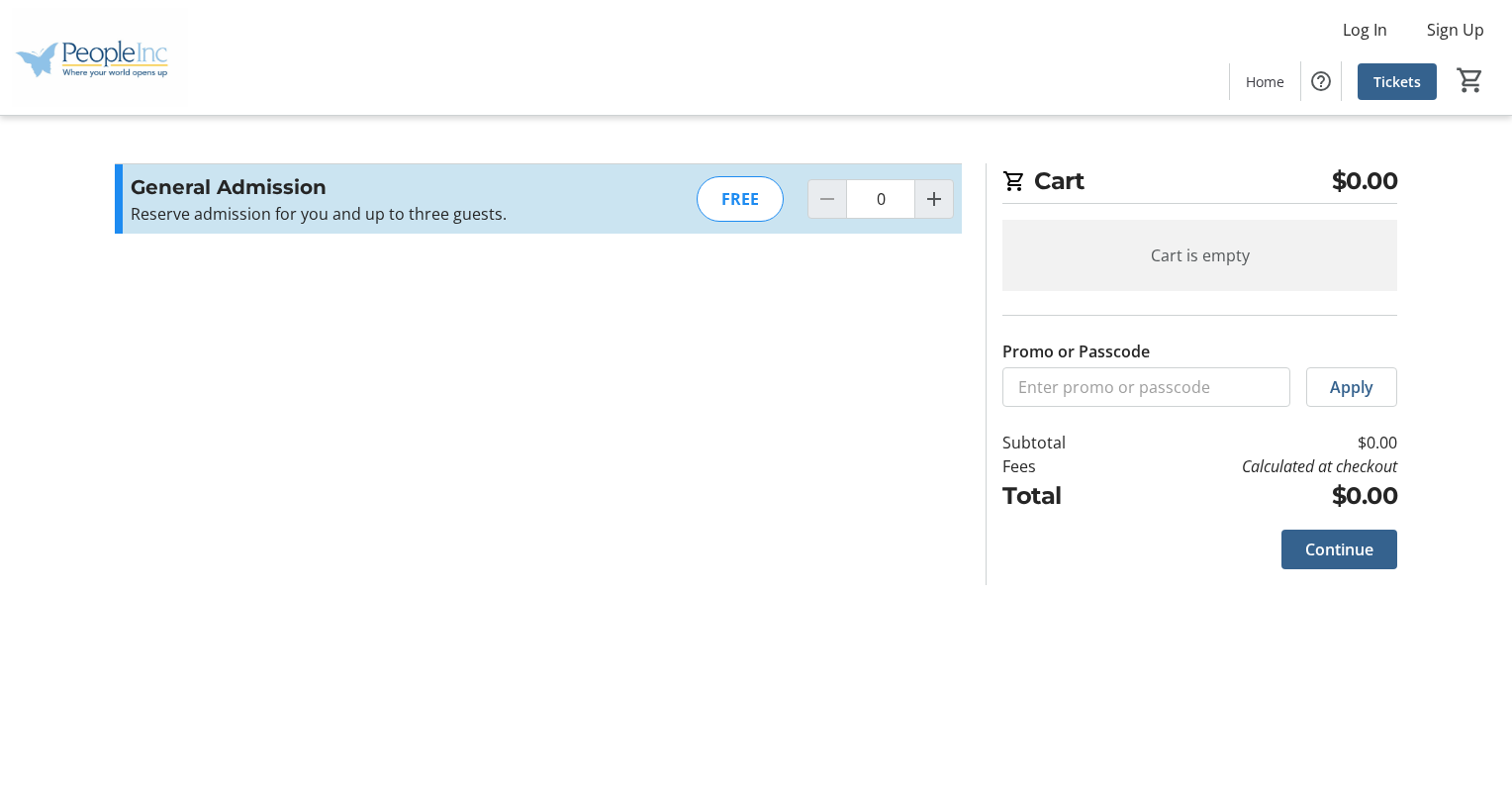 click on "FREE" 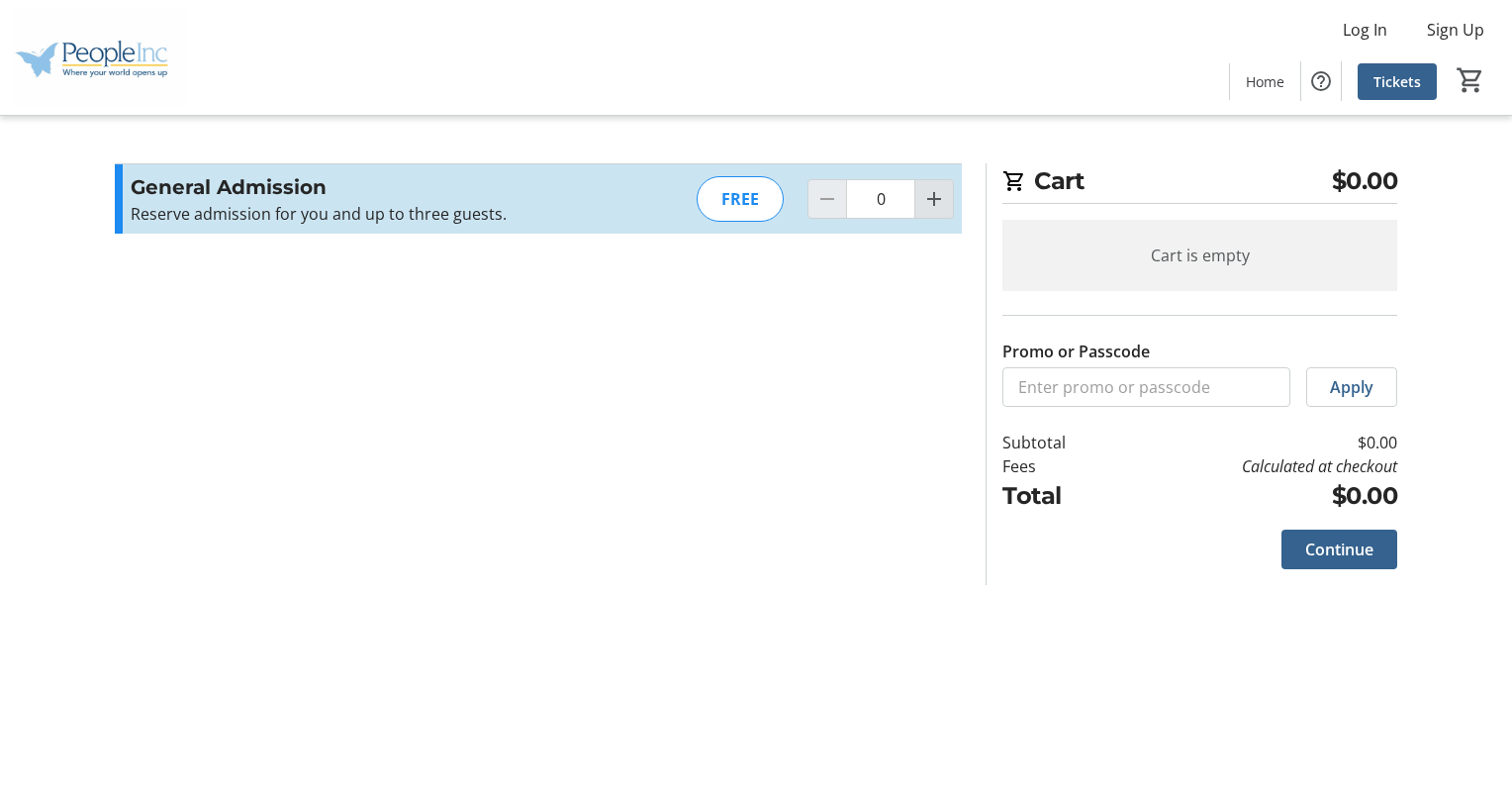 click 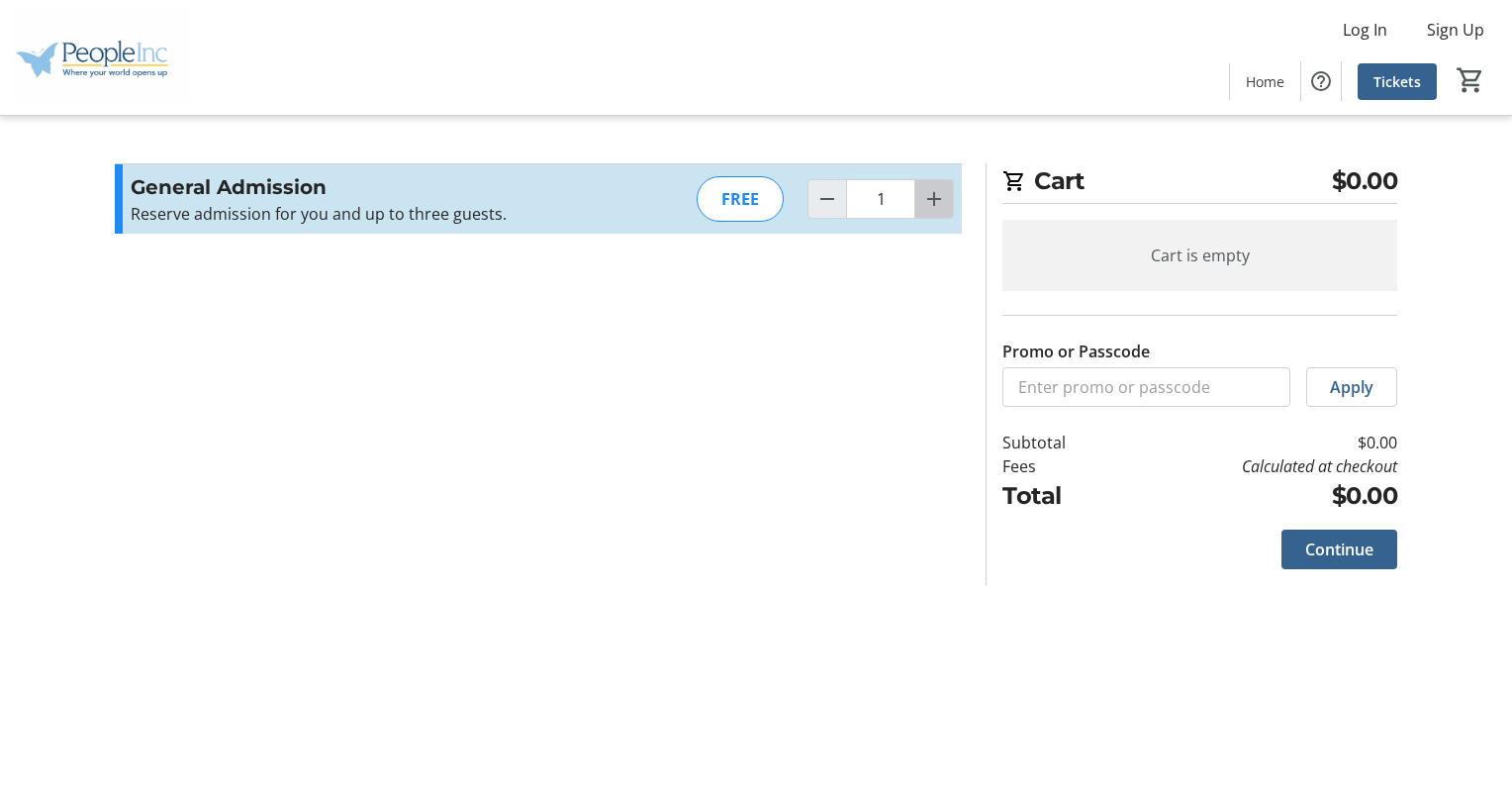 click 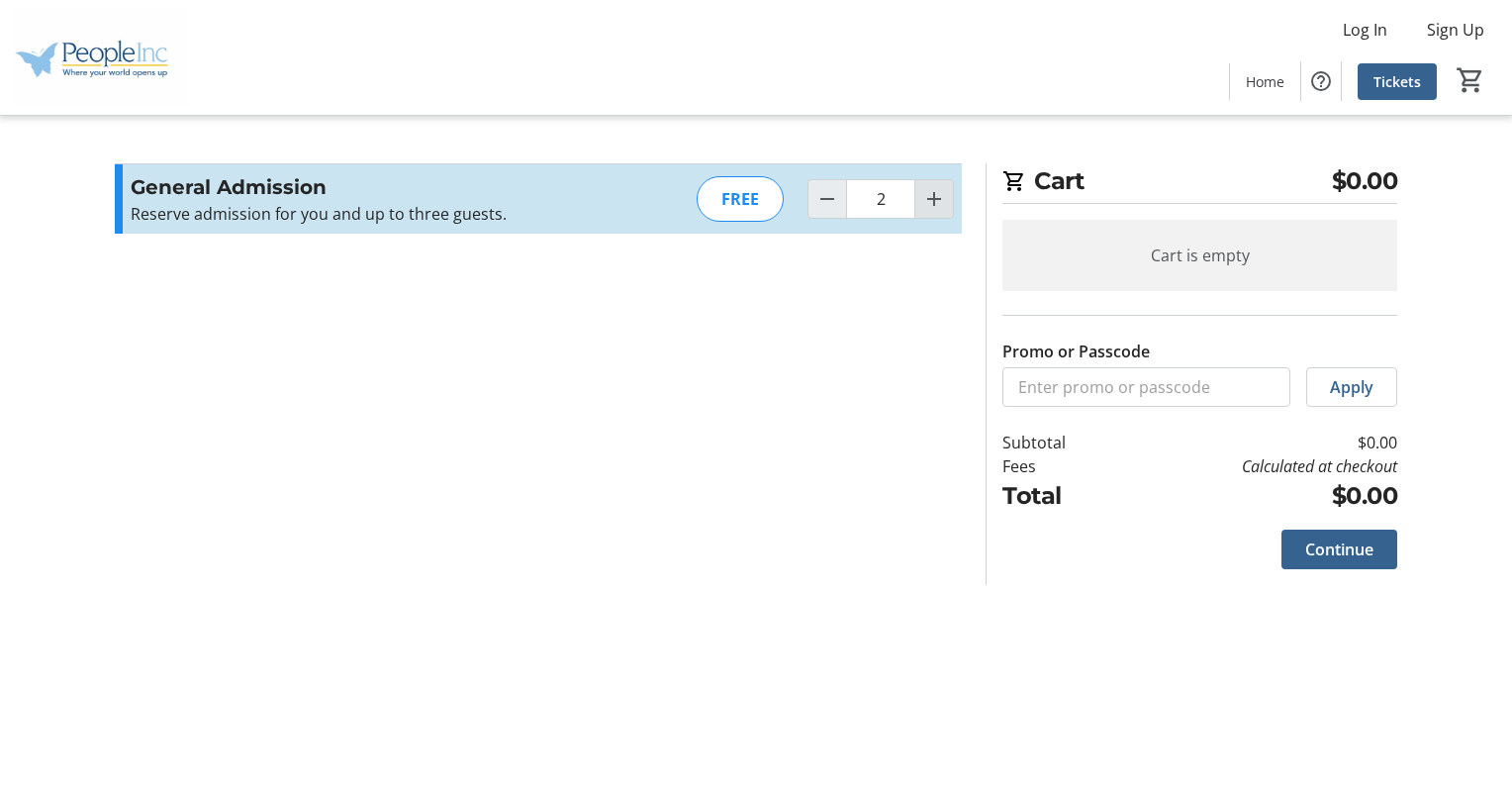 click 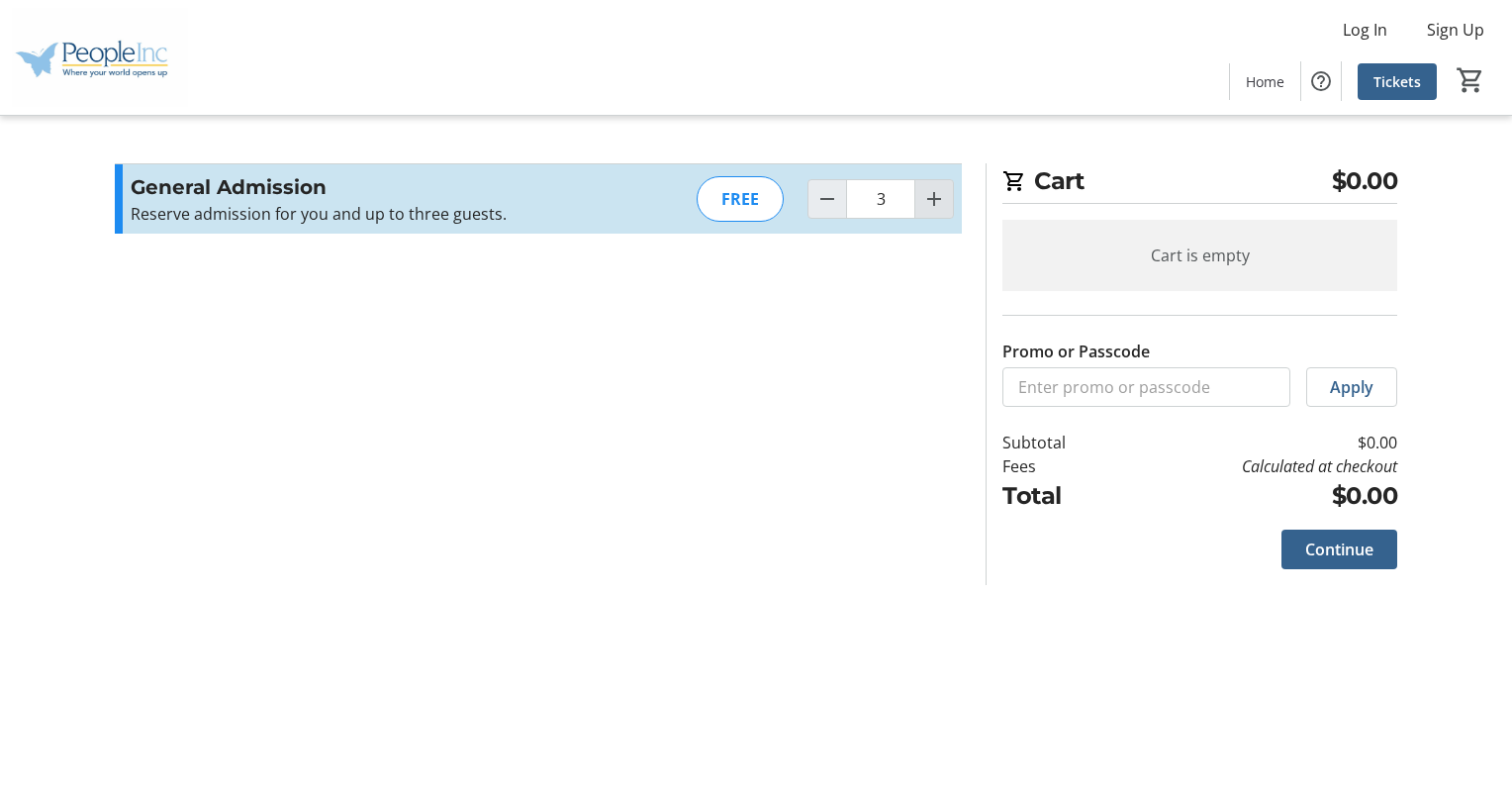 click 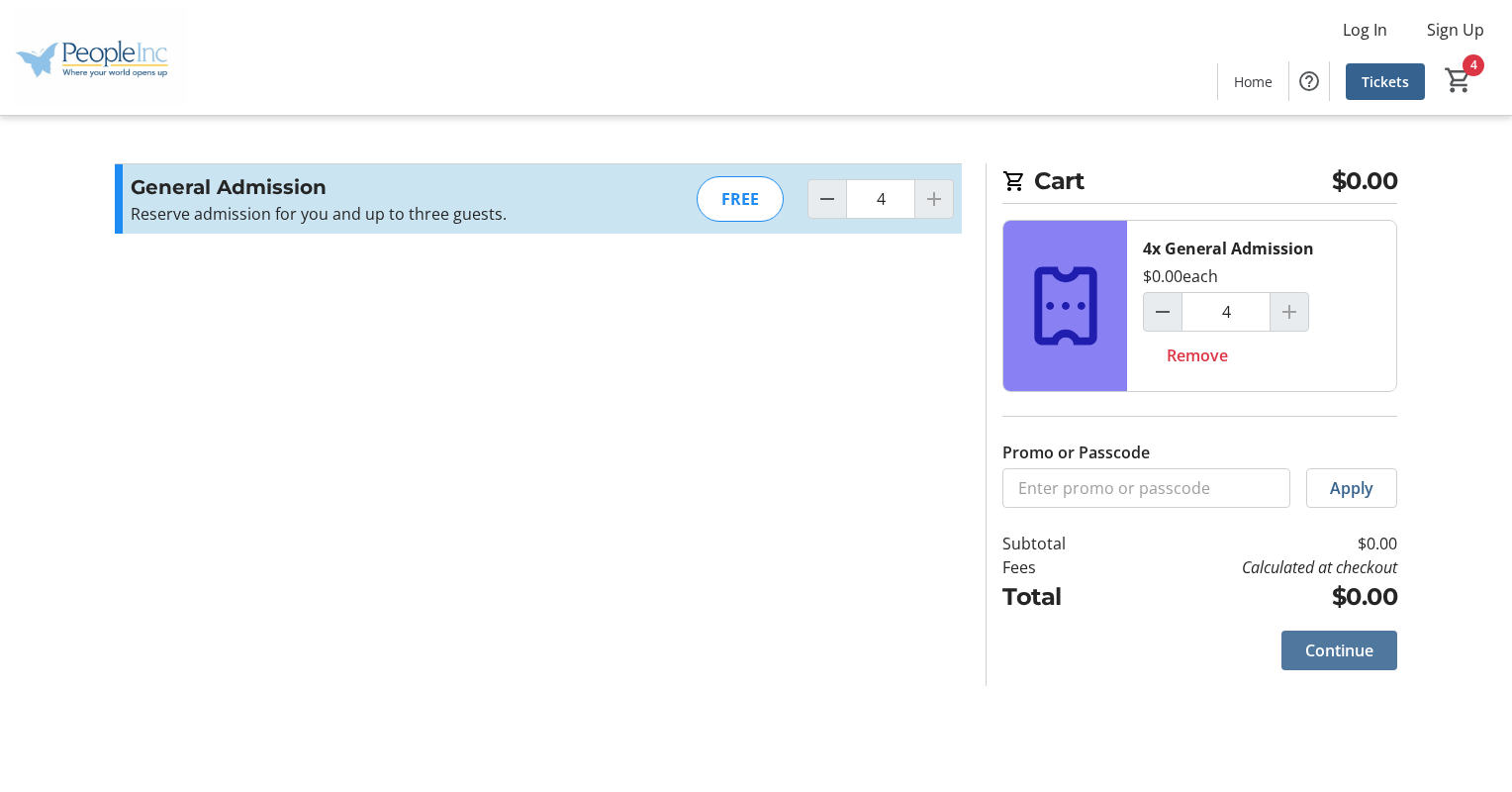 click on "Continue" 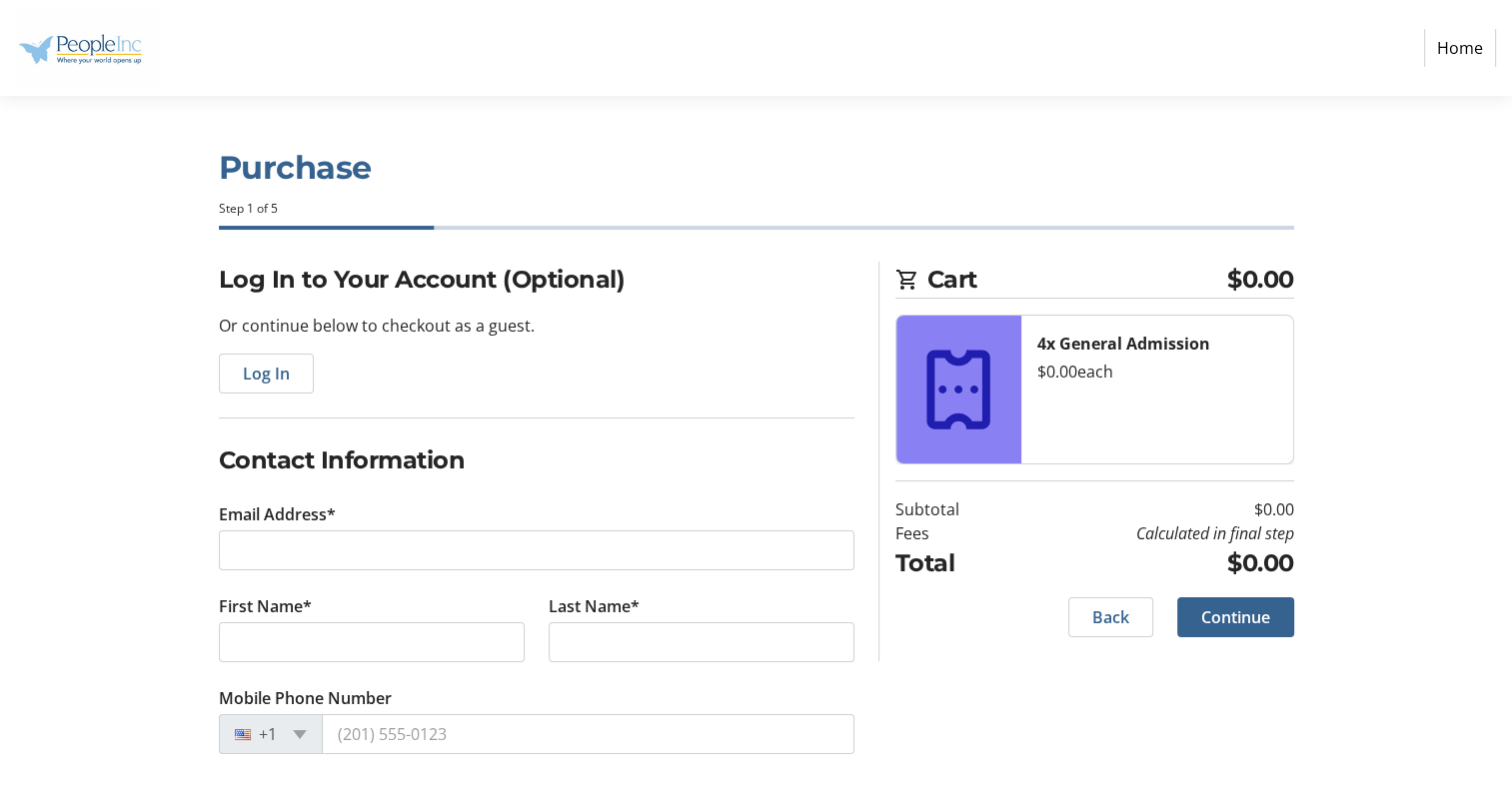 scroll, scrollTop: 1, scrollLeft: 0, axis: vertical 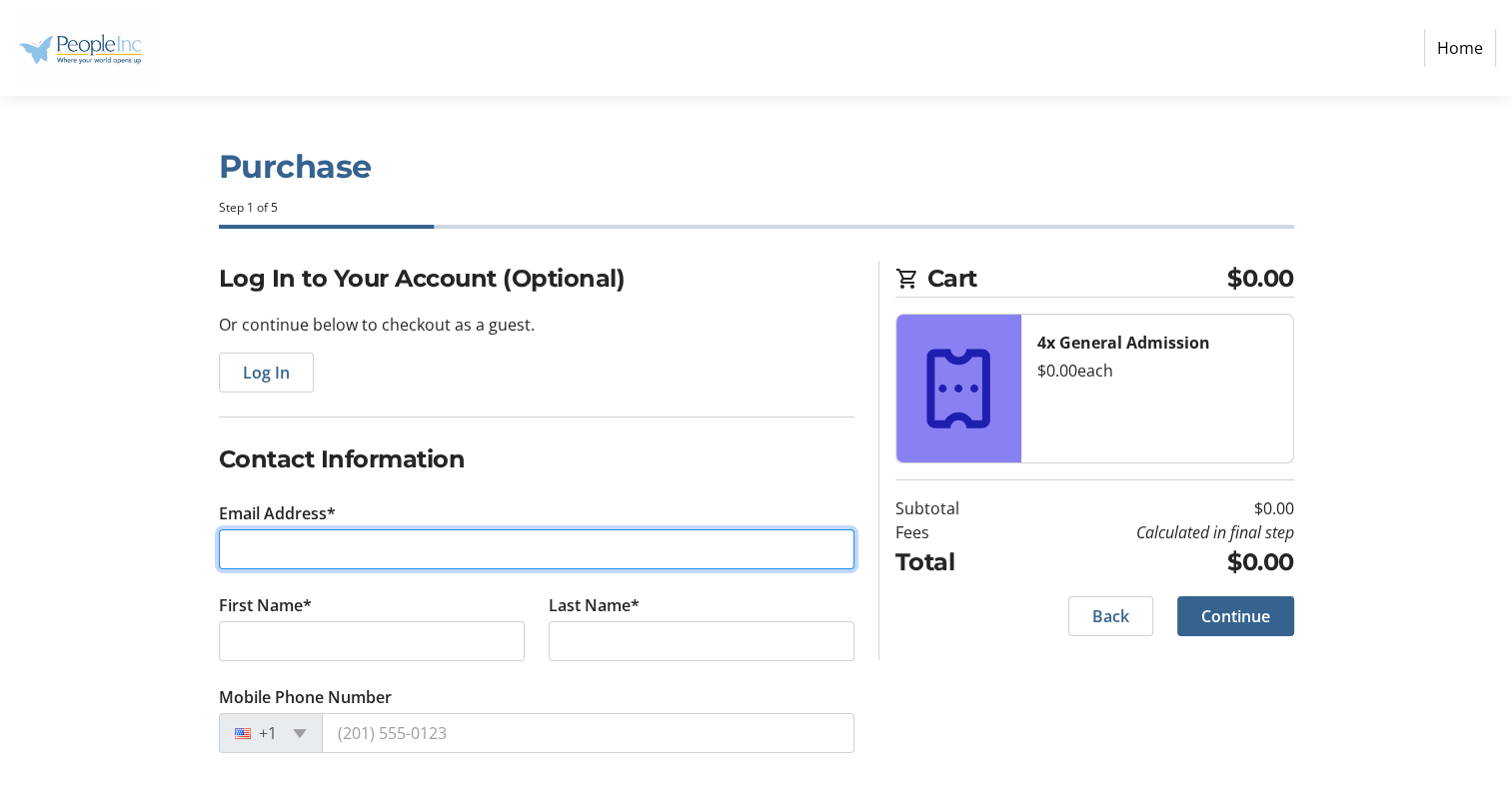 click on "Email Address*" at bounding box center [537, 549] 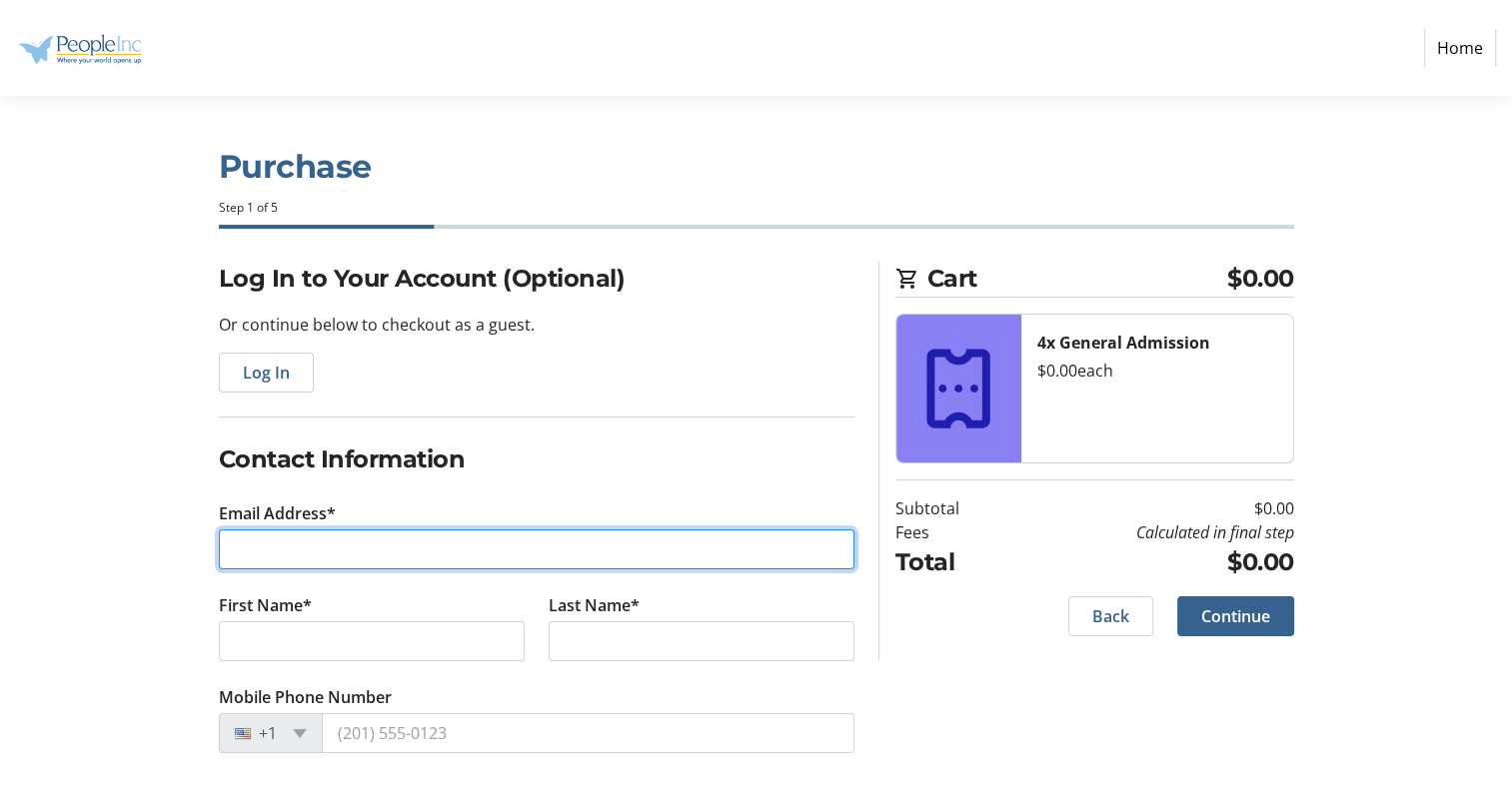 type on "[EMAIL]" 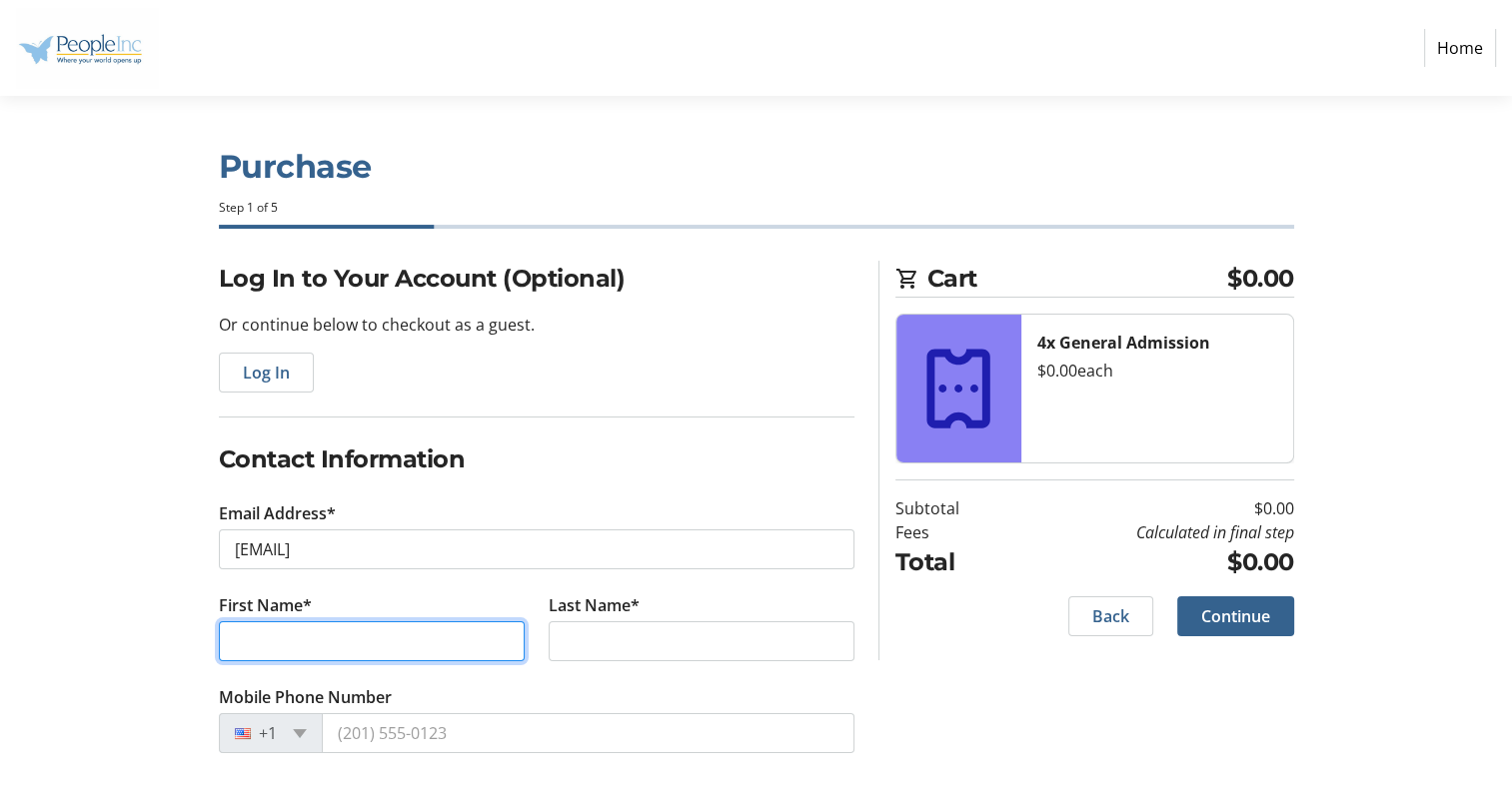 type on "[FIRST]" 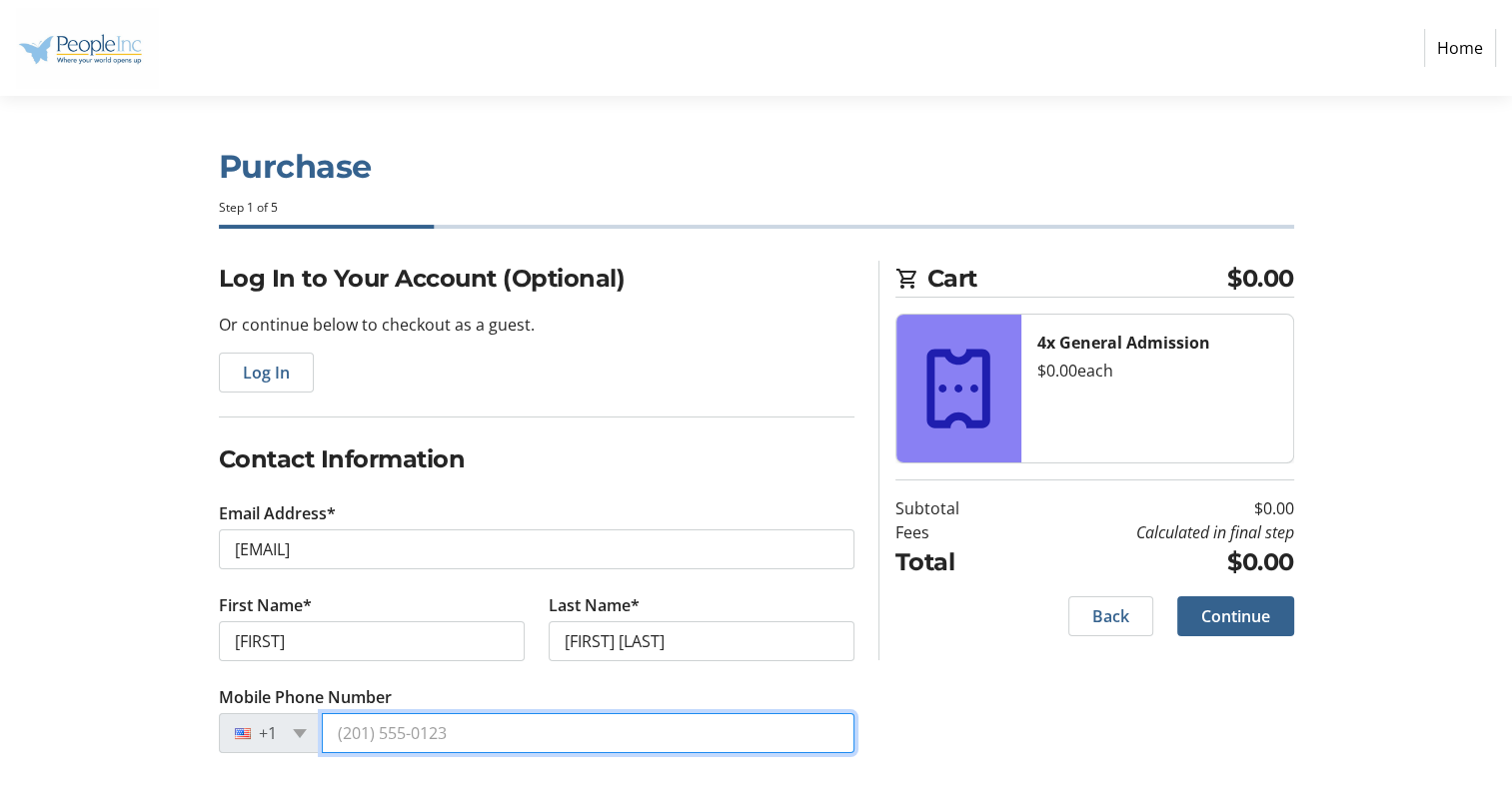 type on "[PHONE]" 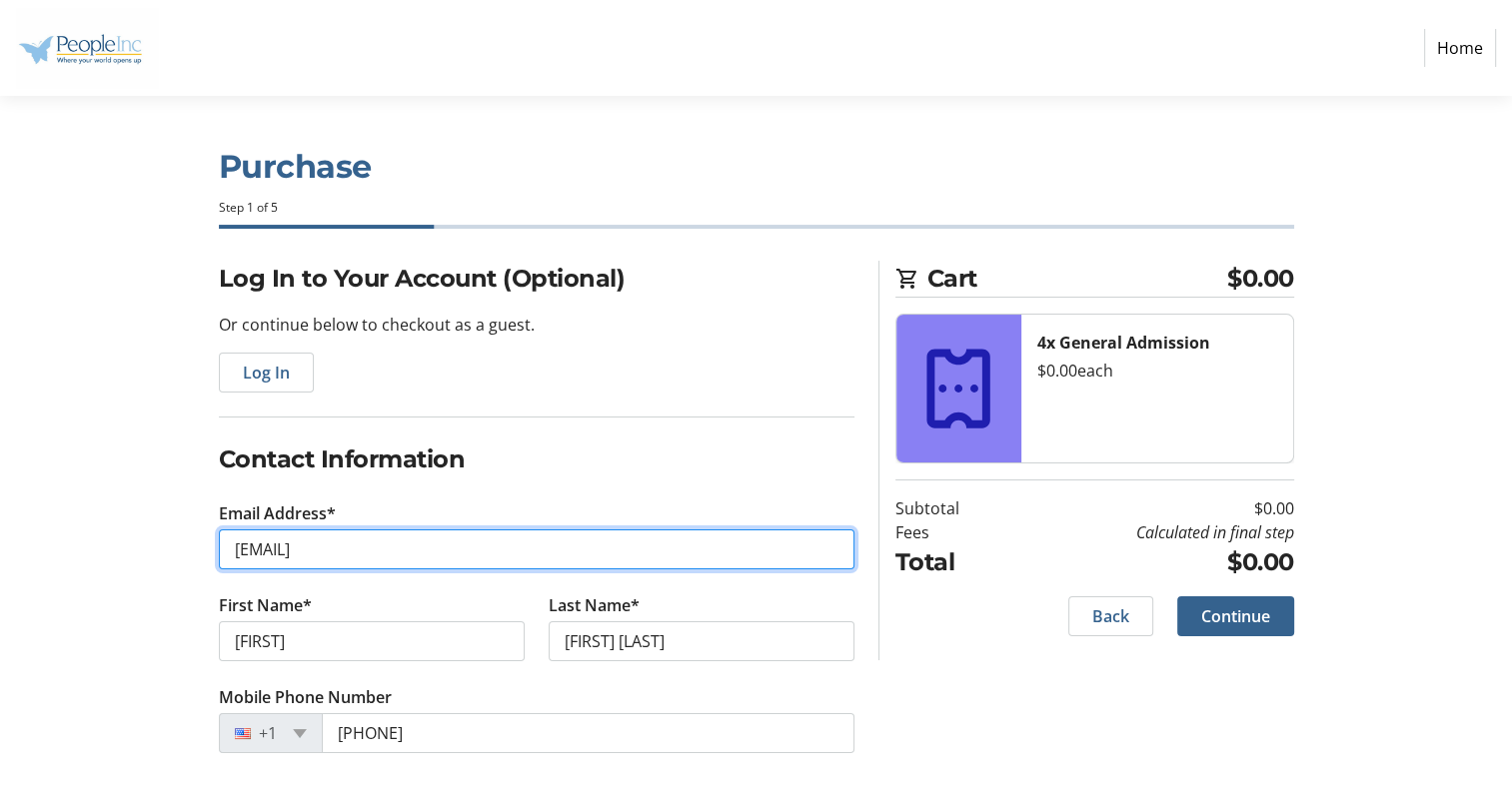 click on "[EMAIL]" at bounding box center [537, 549] 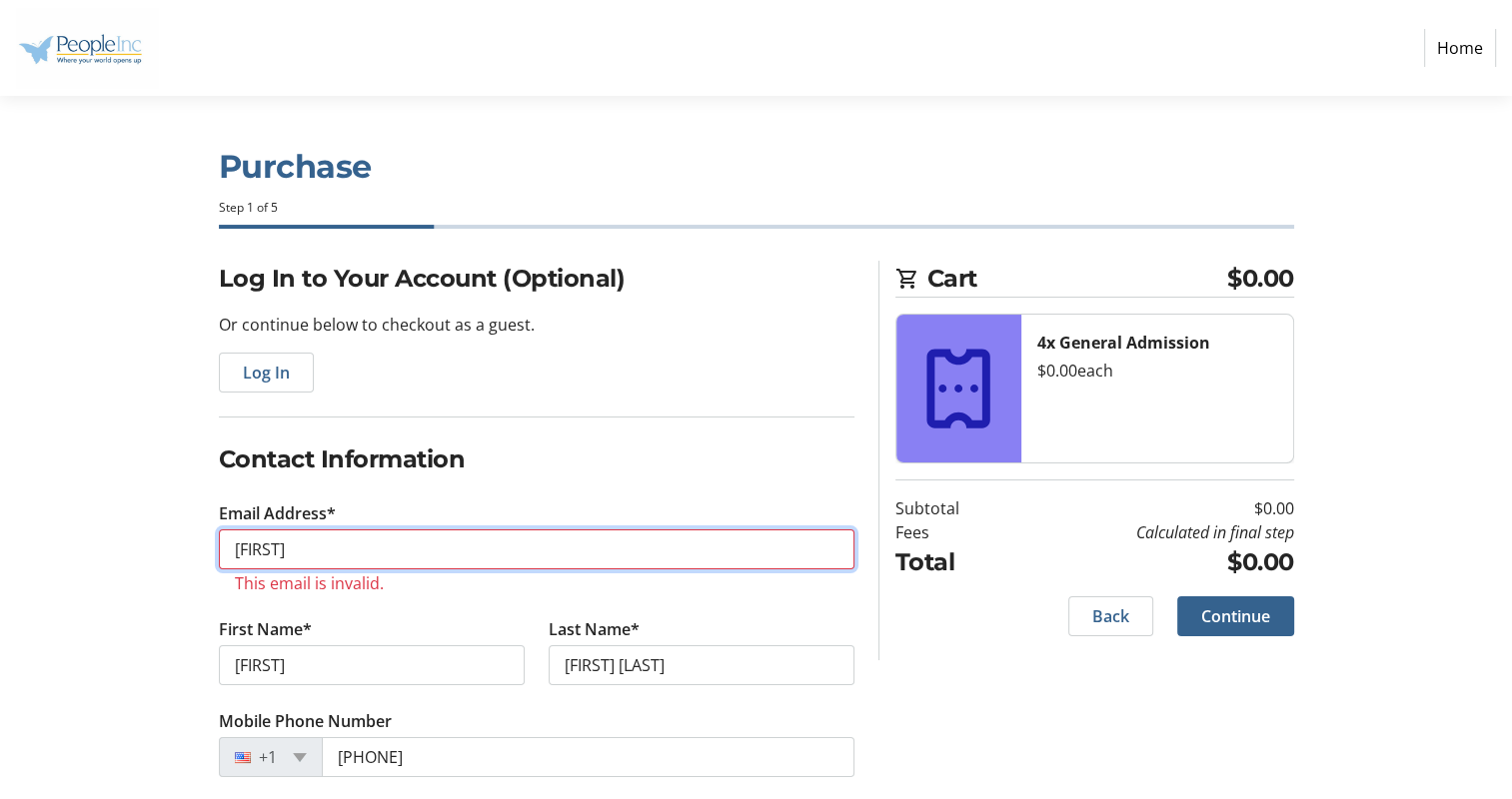 type on "a" 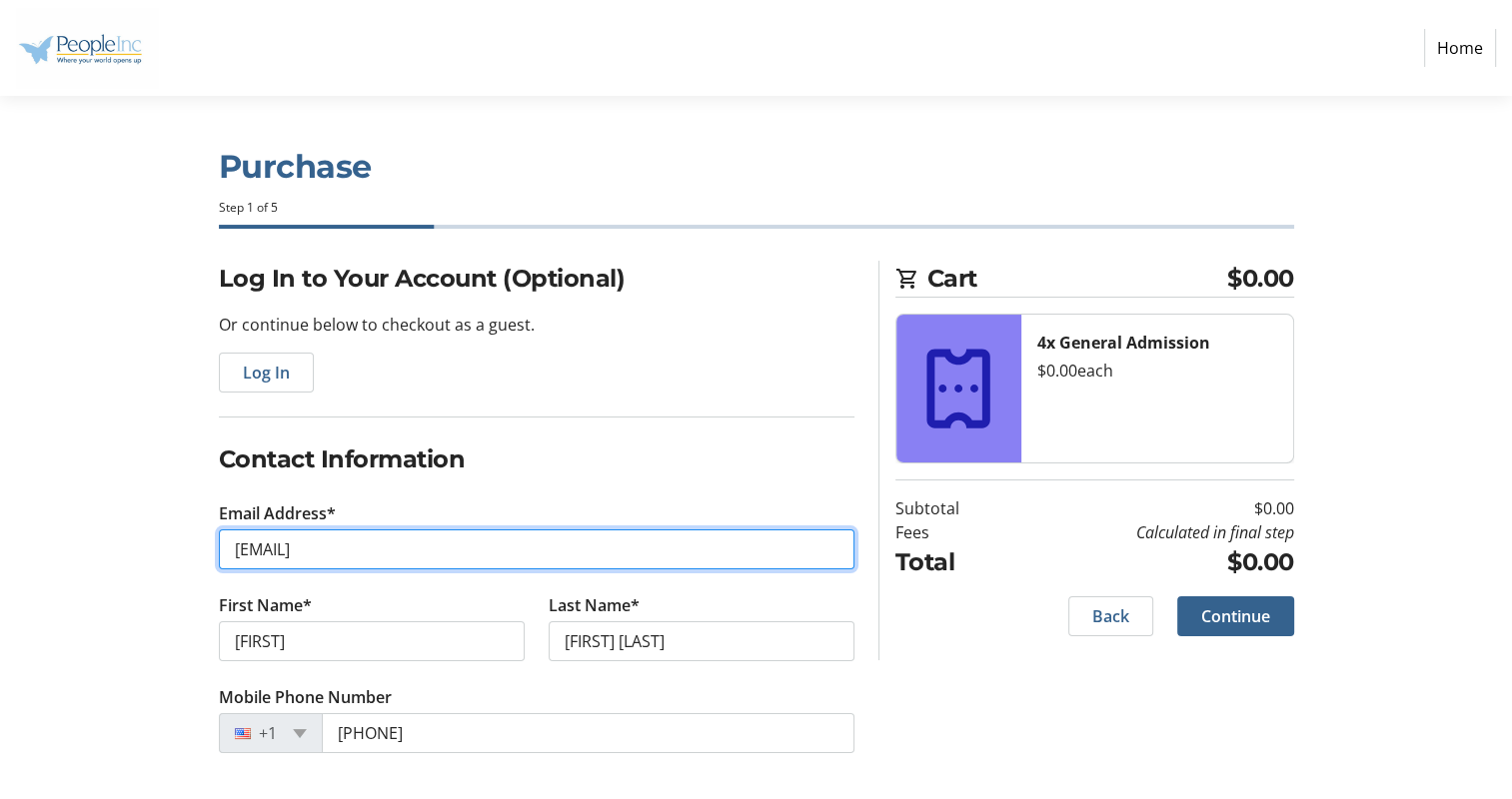 drag, startPoint x: 482, startPoint y: 527, endPoint x: 157, endPoint y: 522, distance: 325.03846 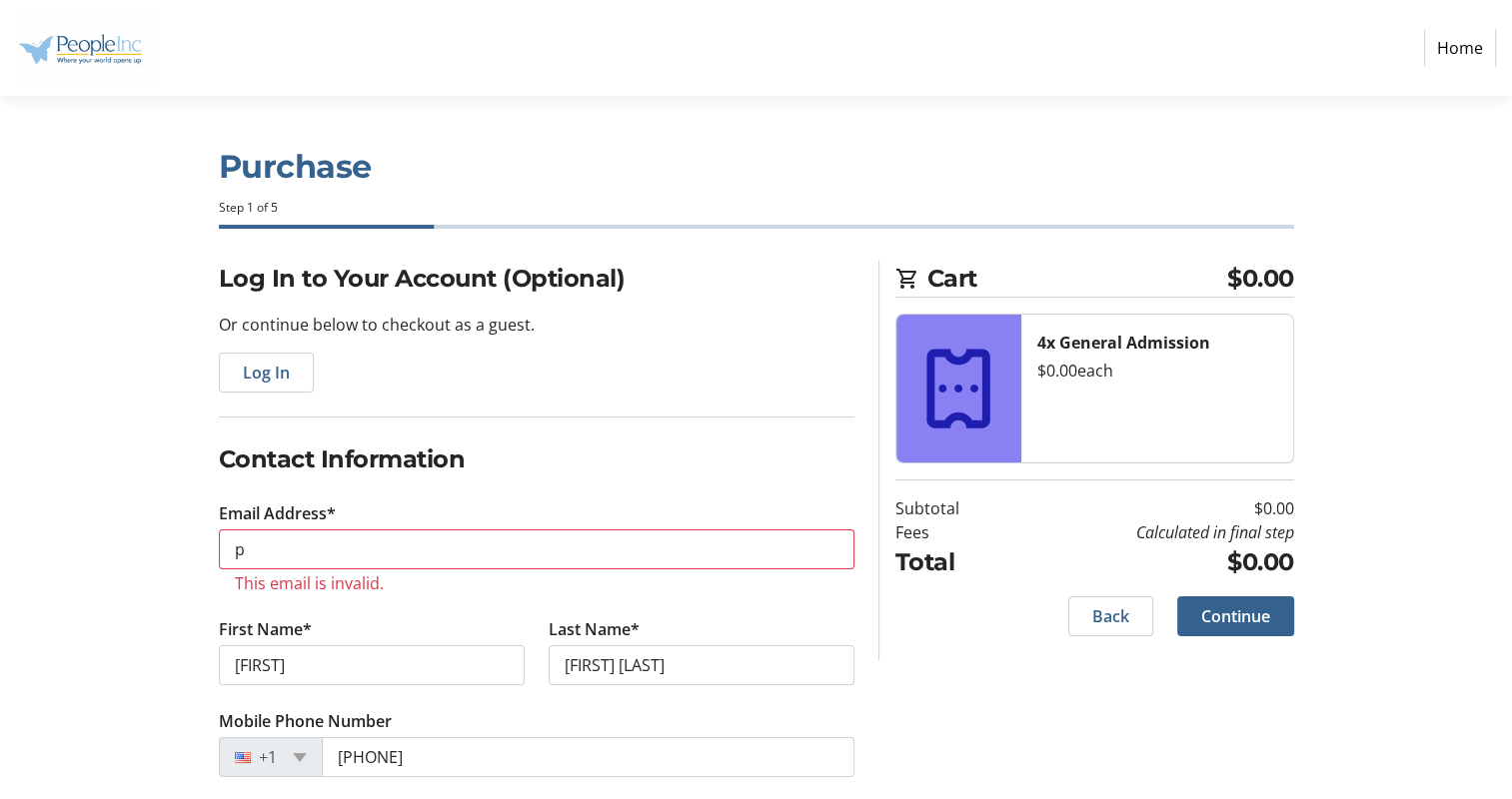 click on "Log In to Your Account (Optional) Or continue below to checkout as a guest.  Log In  Contact Information Email Address* [EMAIL] First Name* [FIRST] Last Name* [LAST]  Mobile Phone Number  [PHONE]" 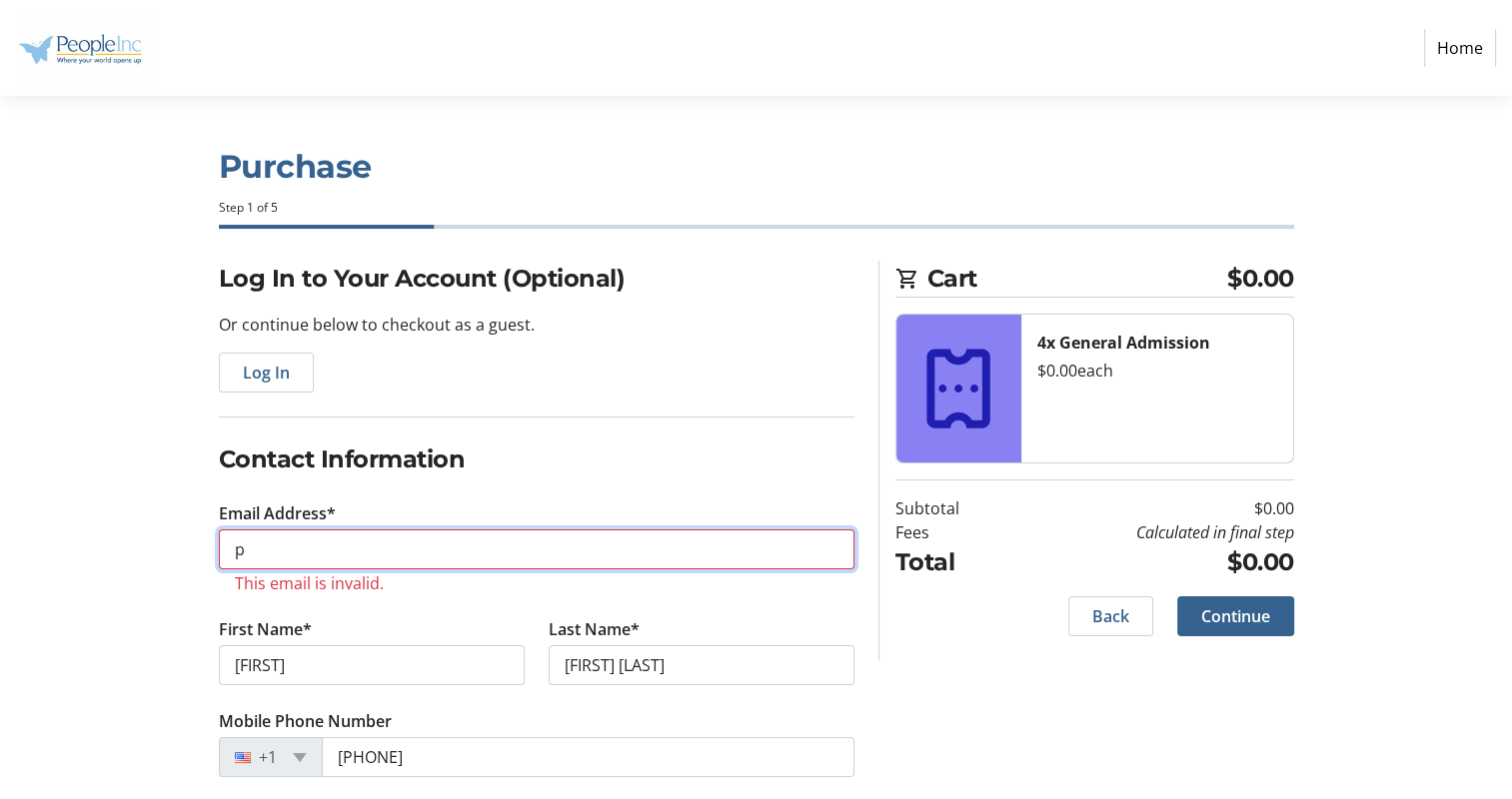 click on "p" at bounding box center (537, 549) 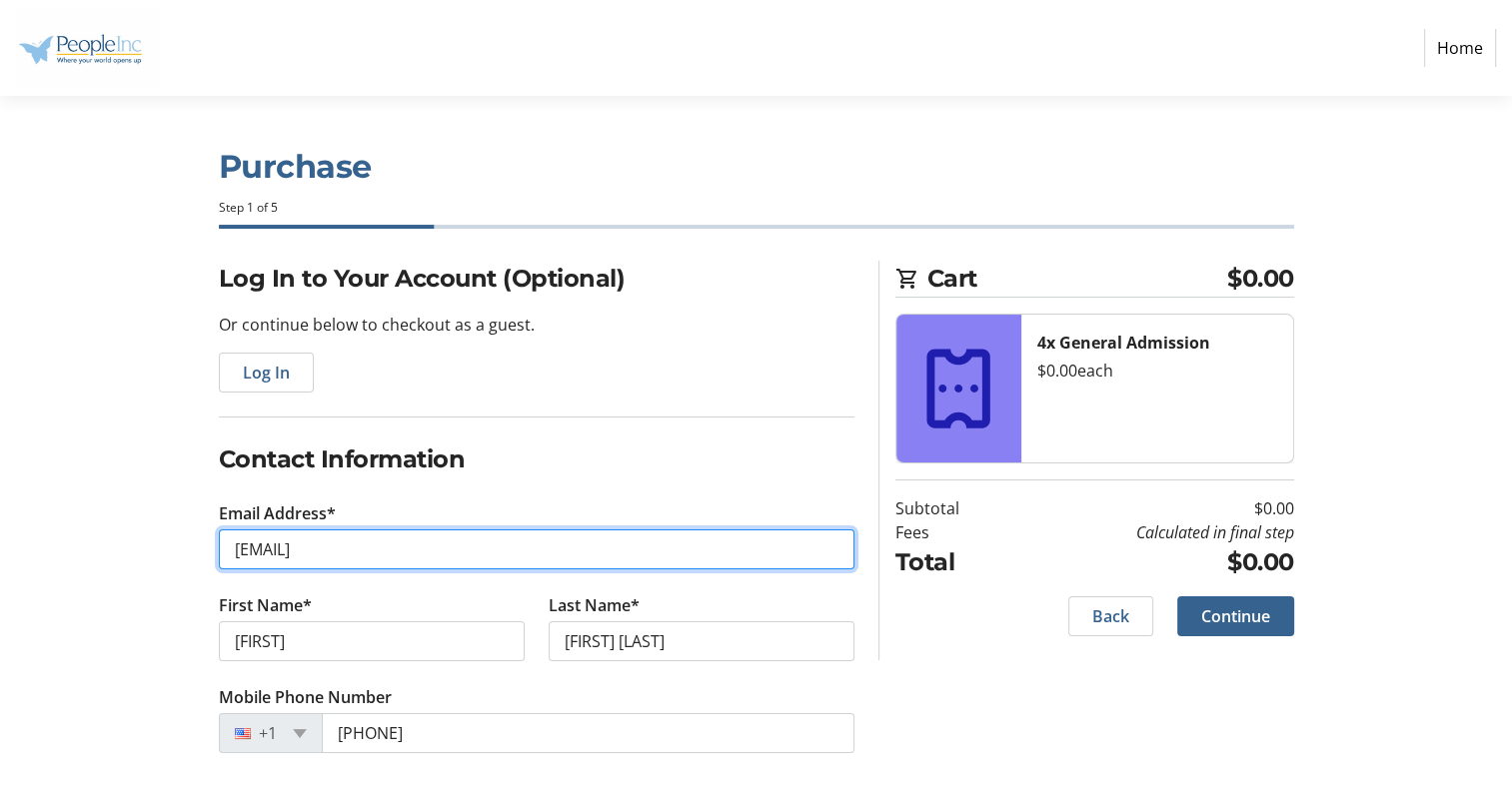type on "[EMAIL]" 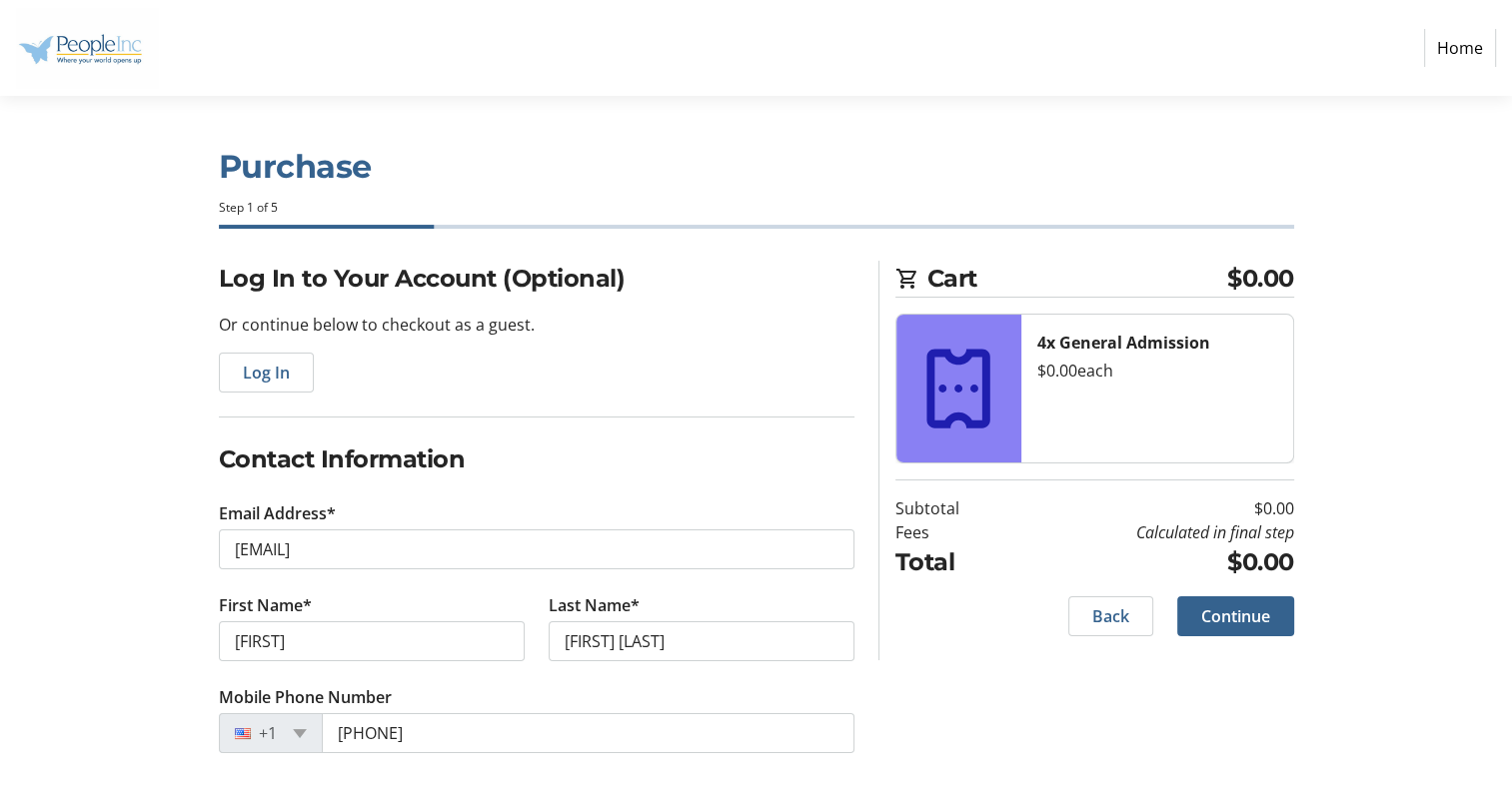 click on "Log In to Your Account (Optional) Or continue below to checkout as a guest.  Log In  Contact Information Email Address* [EMAIL] First Name* [FIRST] Last Name* [LAST]  Mobile Phone Number  [PHONE]" 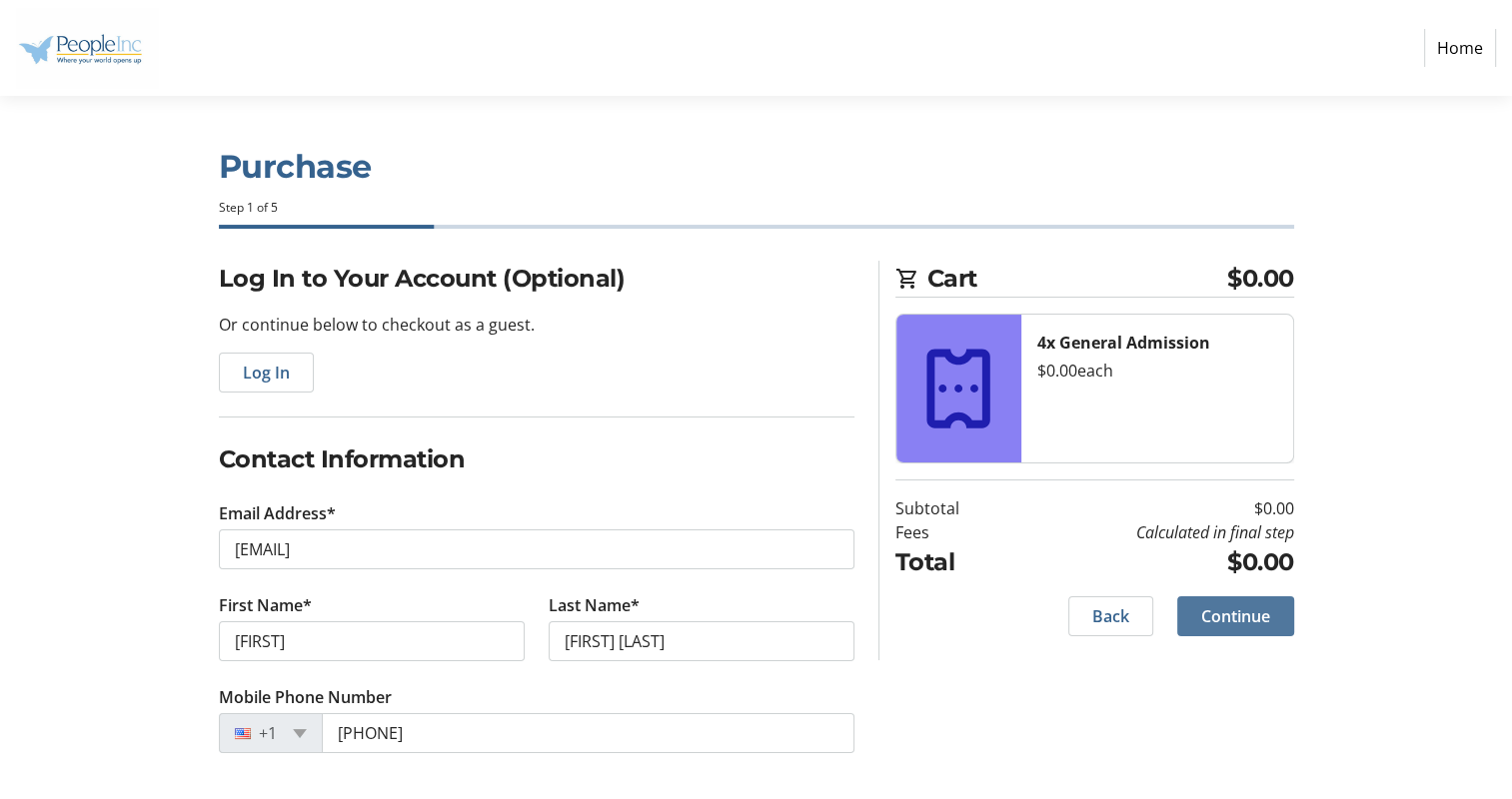 click on "Continue" 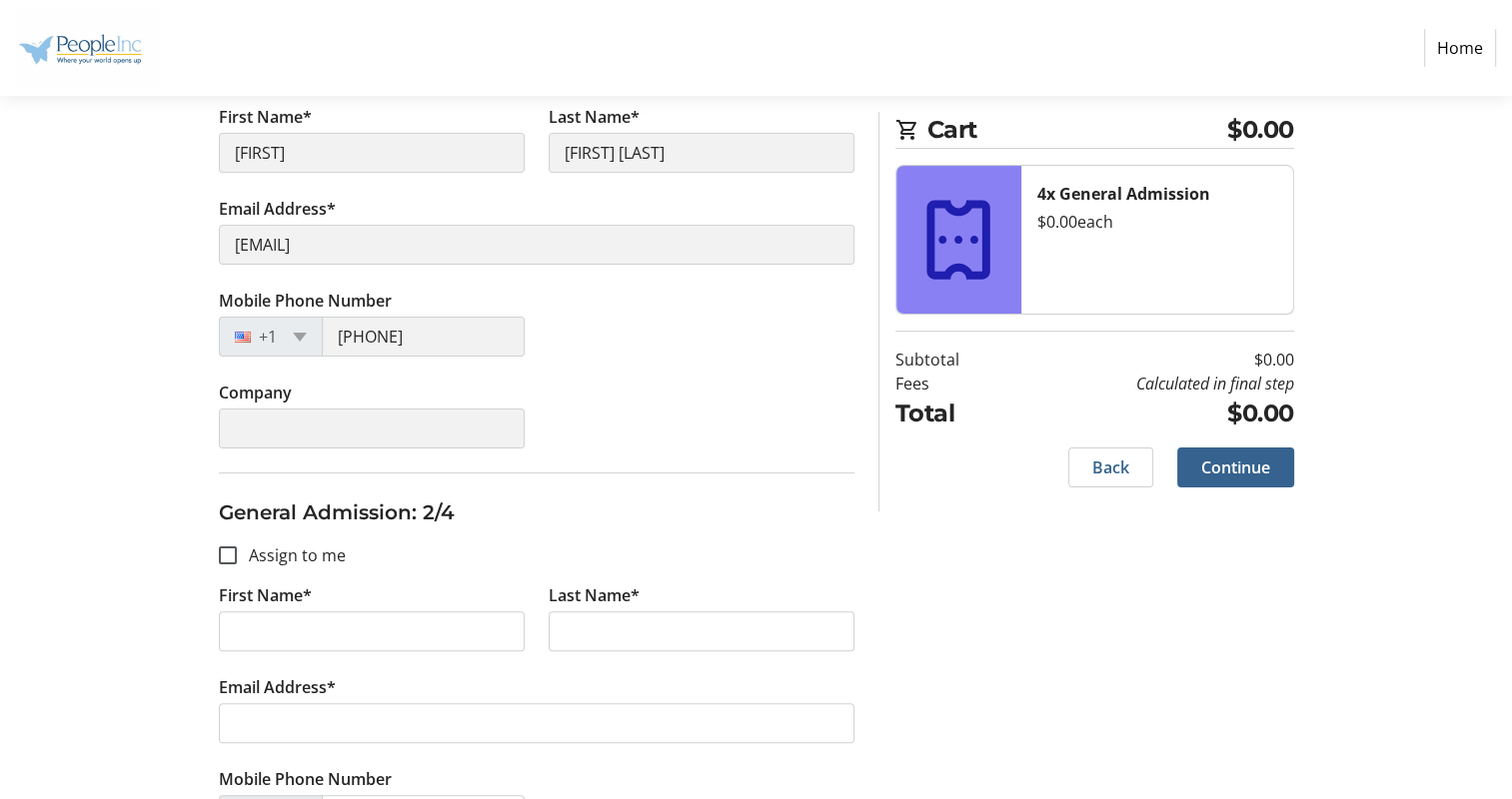 scroll, scrollTop: 400, scrollLeft: 0, axis: vertical 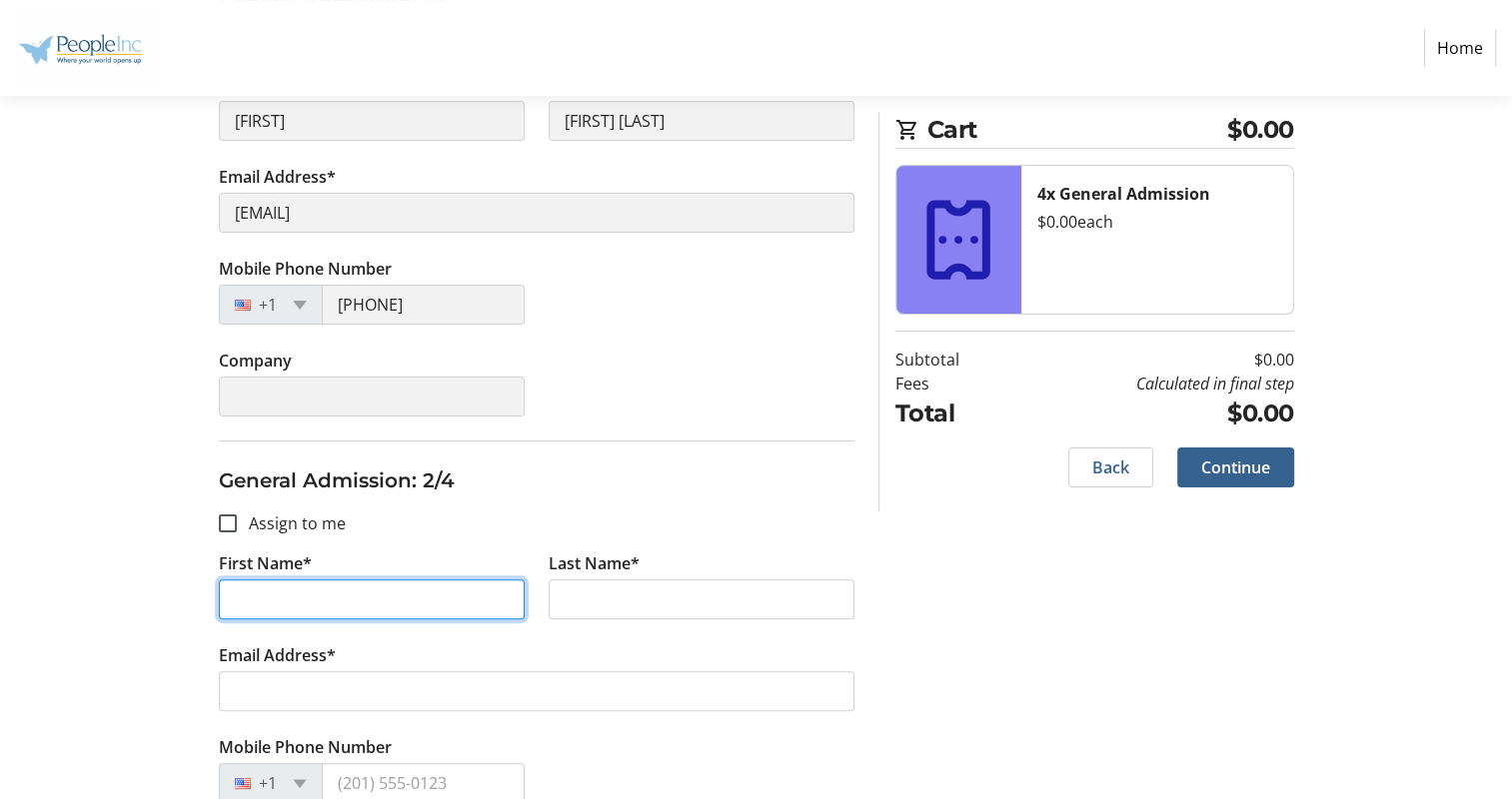 click on "First Name*" at bounding box center (372, 599) 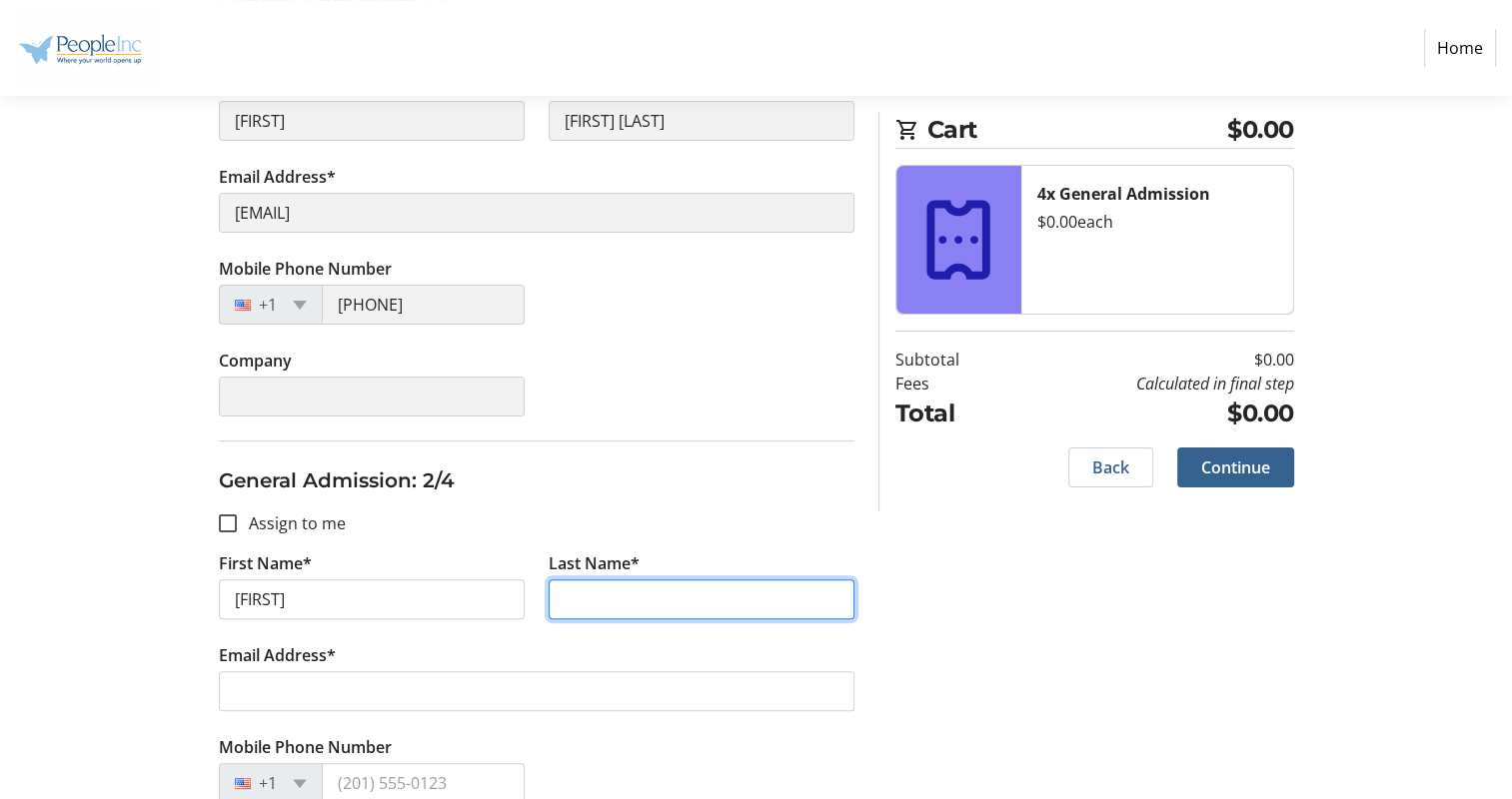 type on "[FIRST] [LAST]" 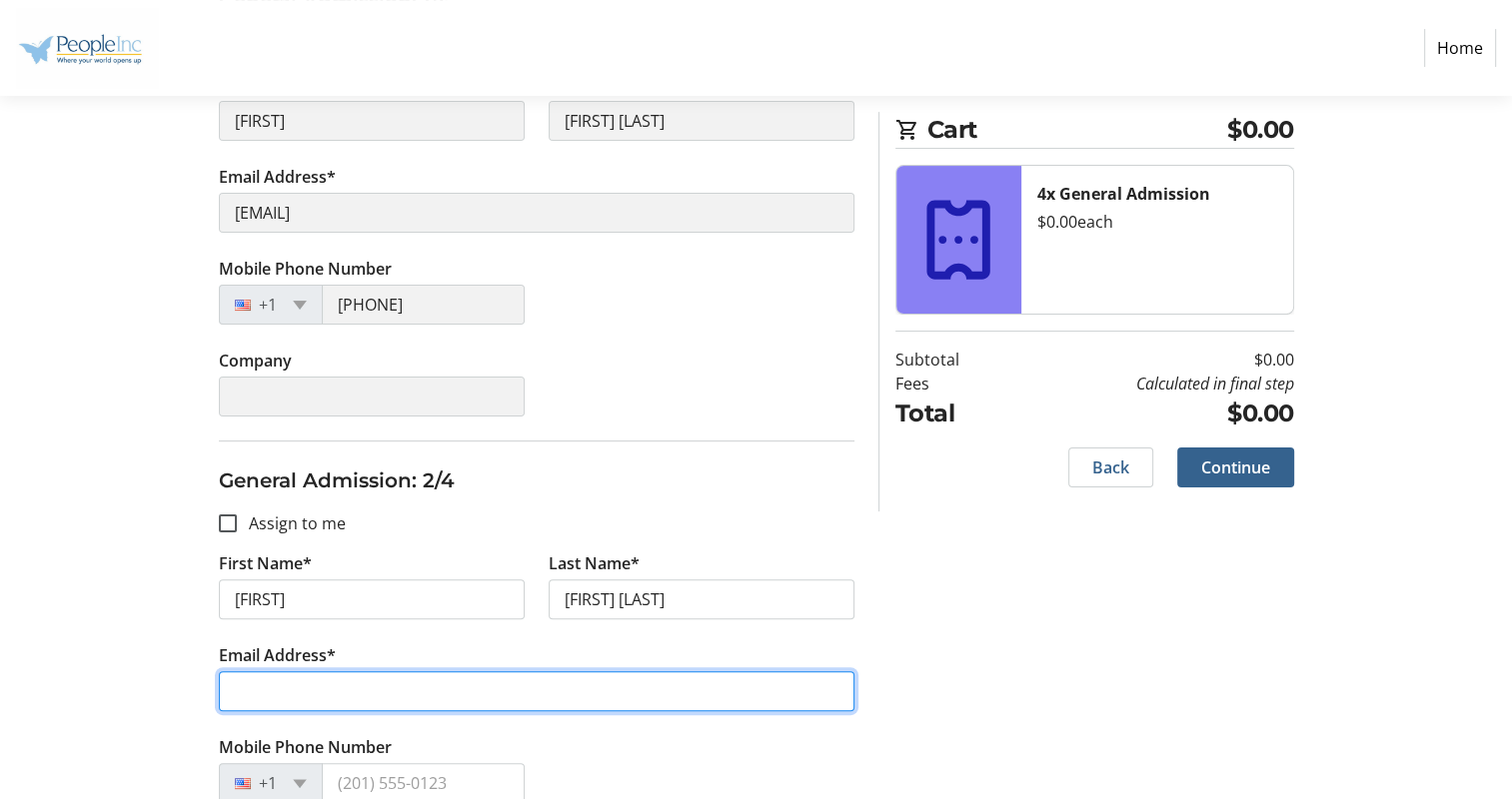 type on "[EMAIL]" 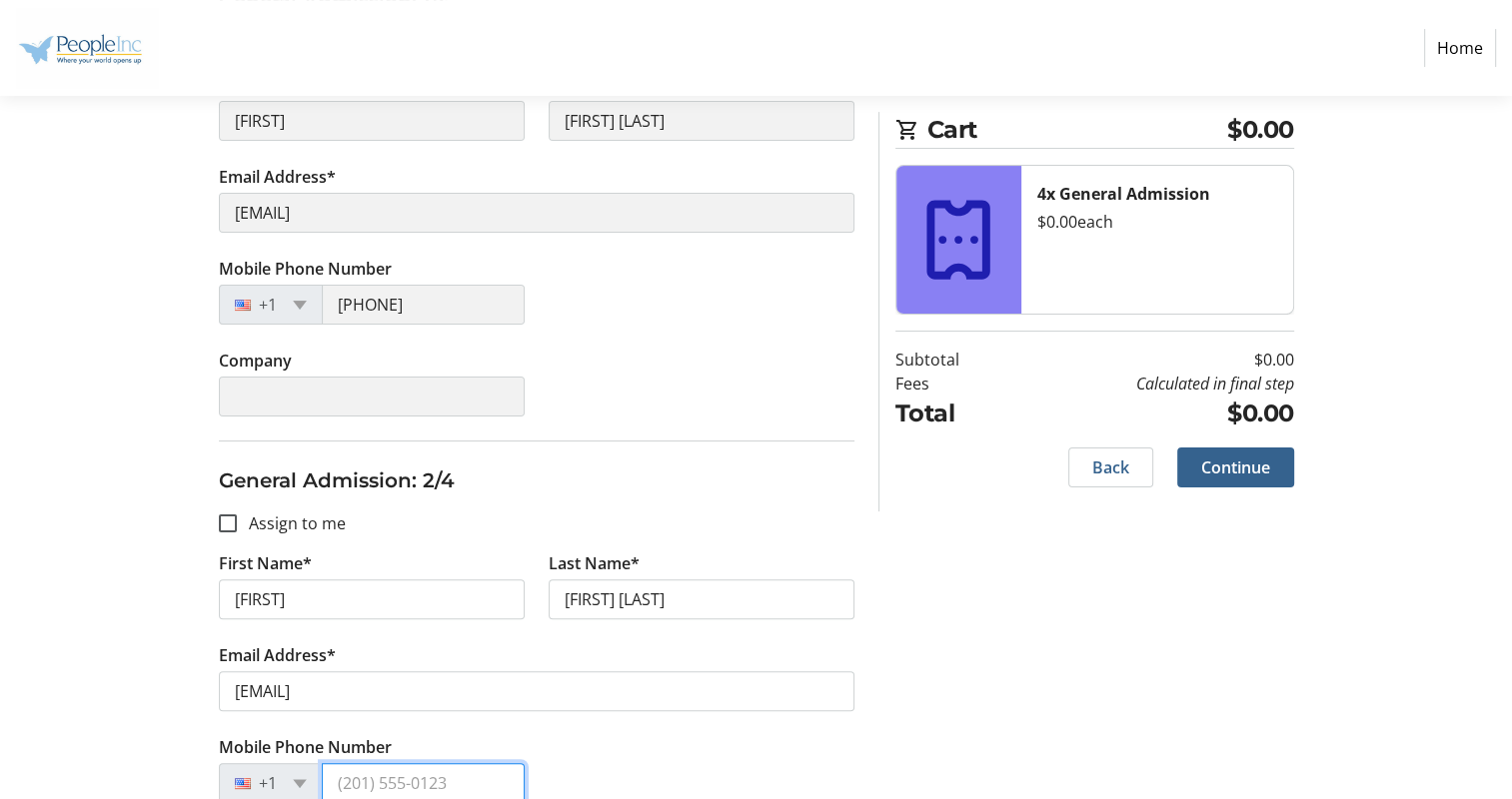 type on "[PHONE]" 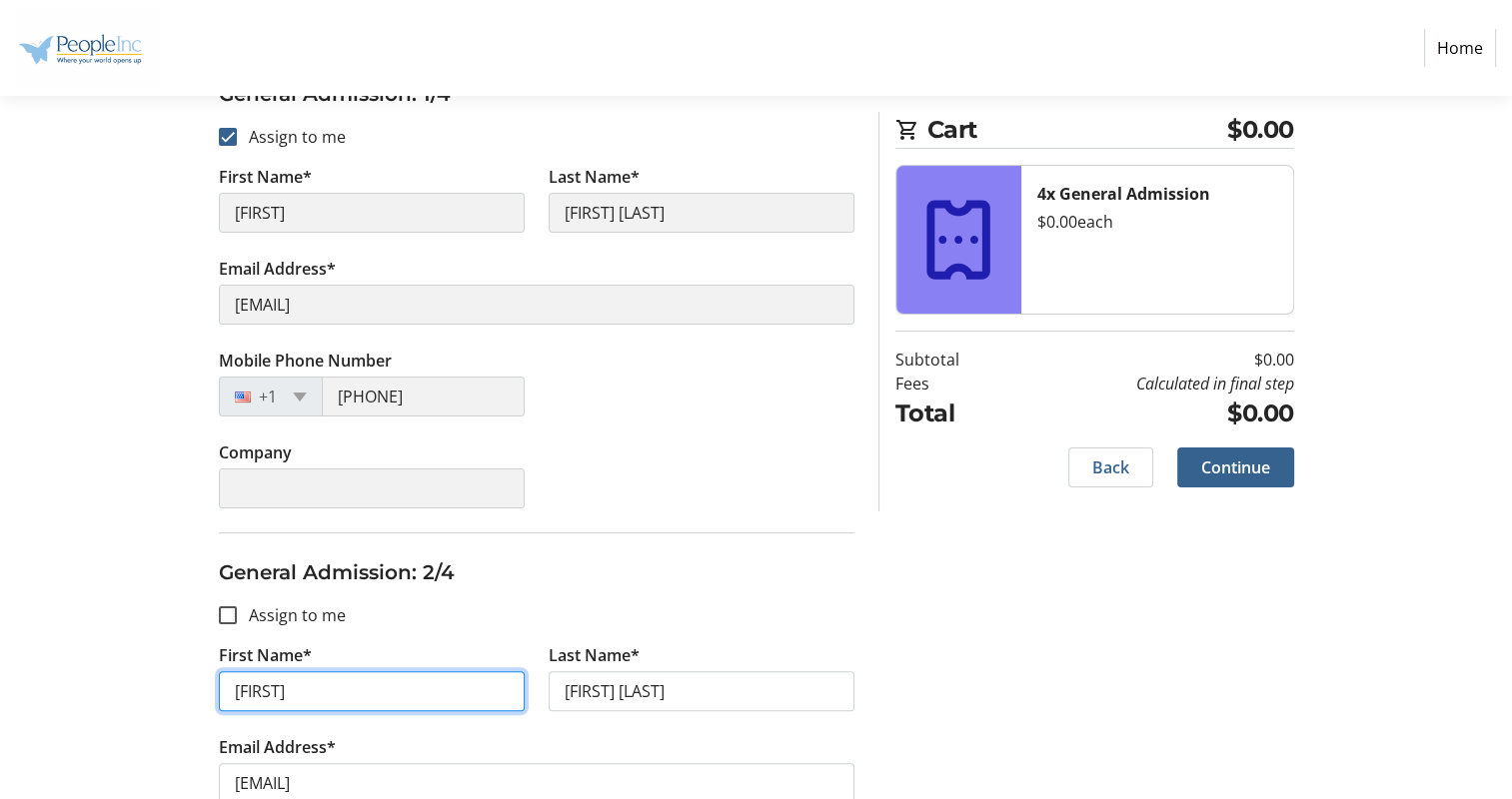 scroll, scrollTop: 300, scrollLeft: 0, axis: vertical 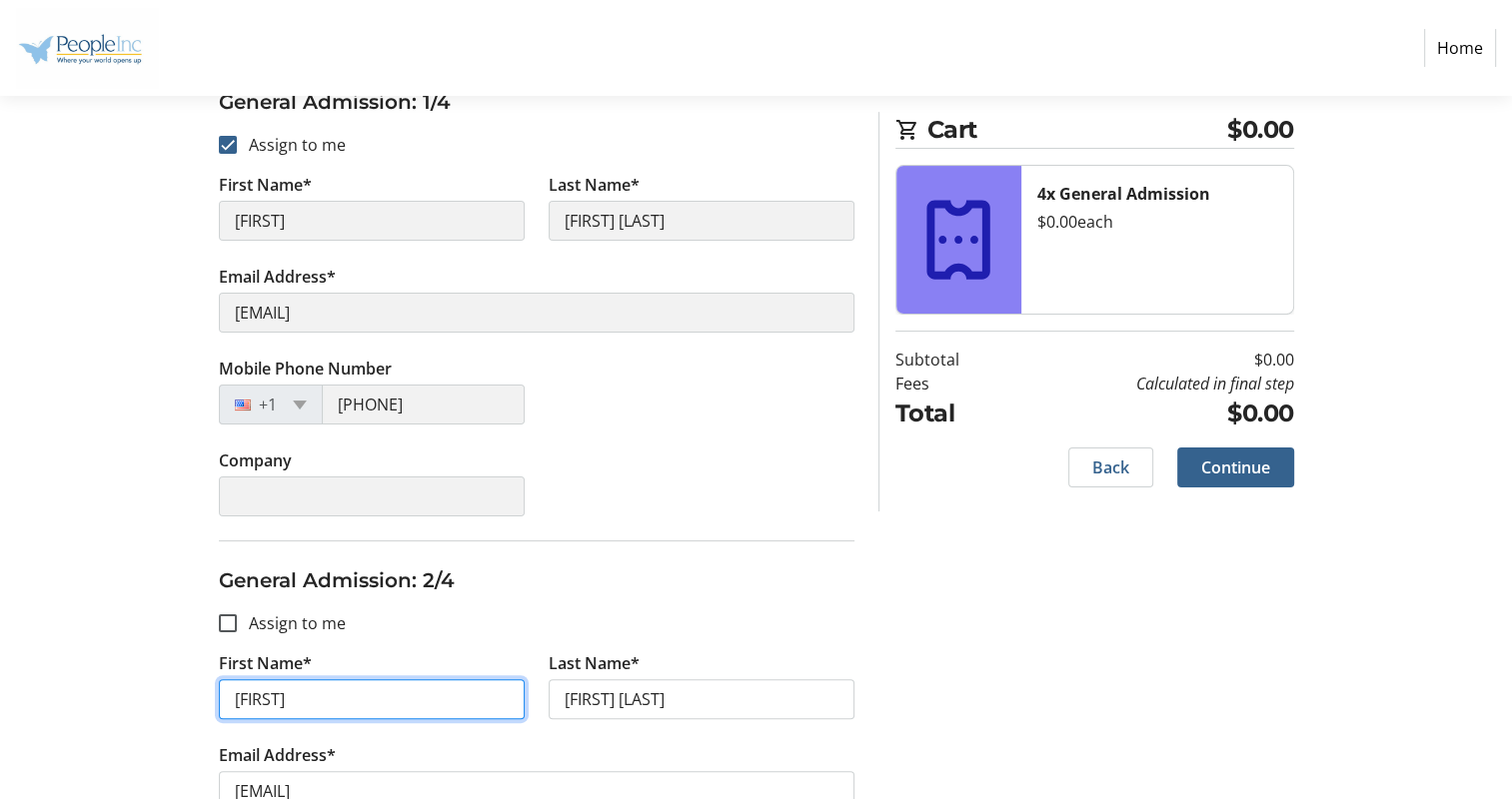 drag, startPoint x: 316, startPoint y: 698, endPoint x: 191, endPoint y: 699, distance: 125.004 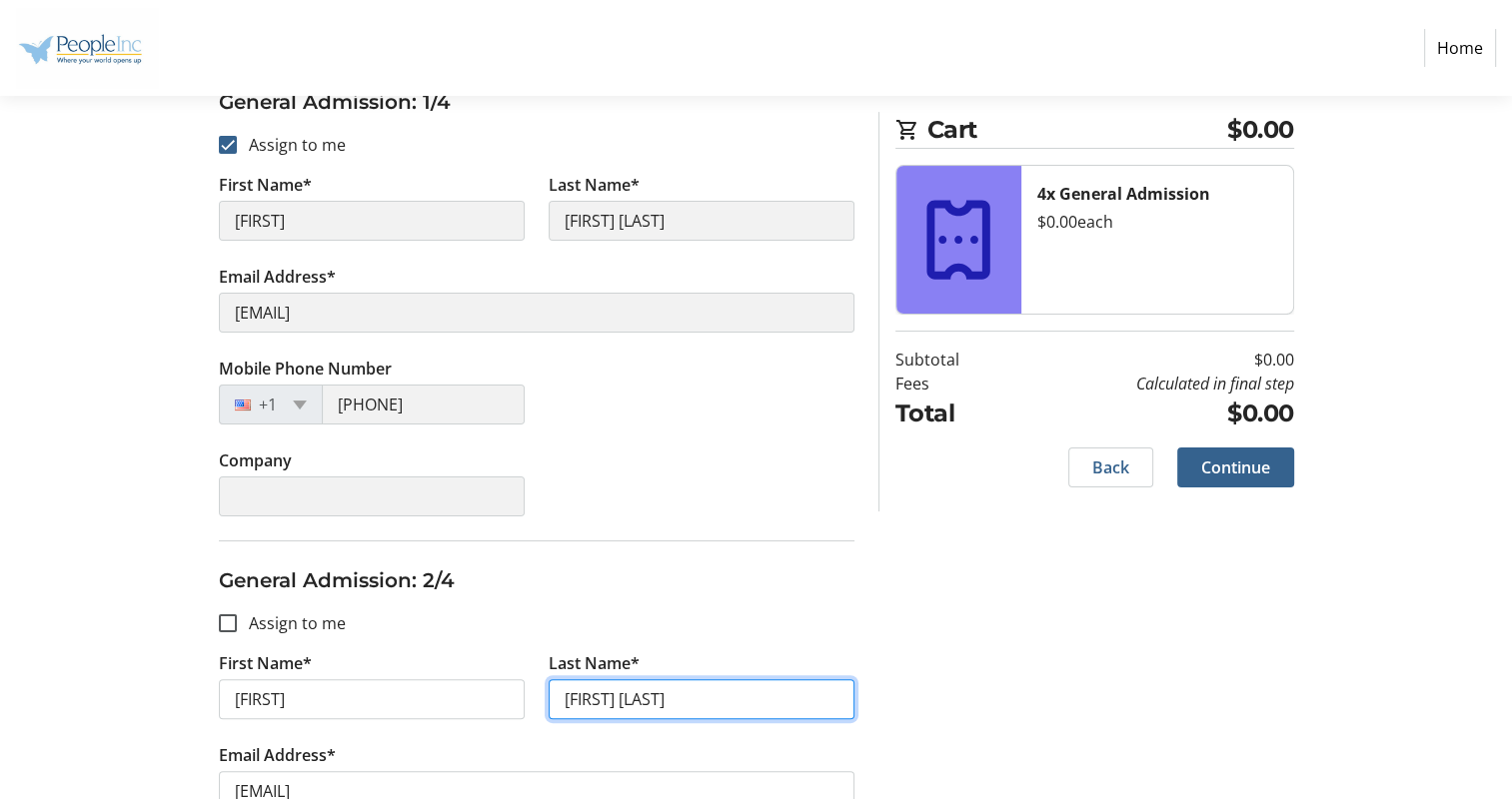 drag, startPoint x: 614, startPoint y: 704, endPoint x: 542, endPoint y: 702, distance: 72.02777 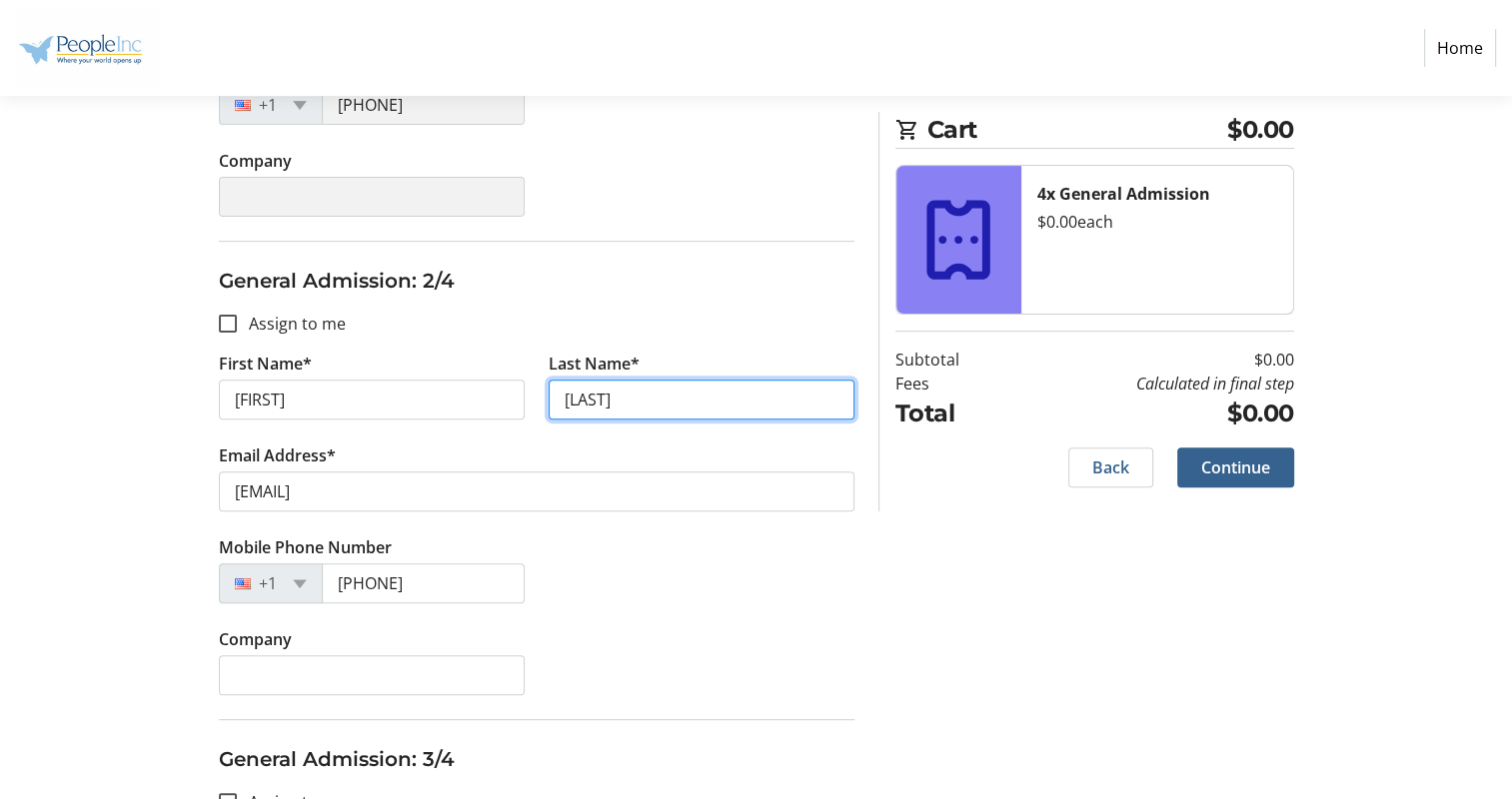 scroll, scrollTop: 699, scrollLeft: 0, axis: vertical 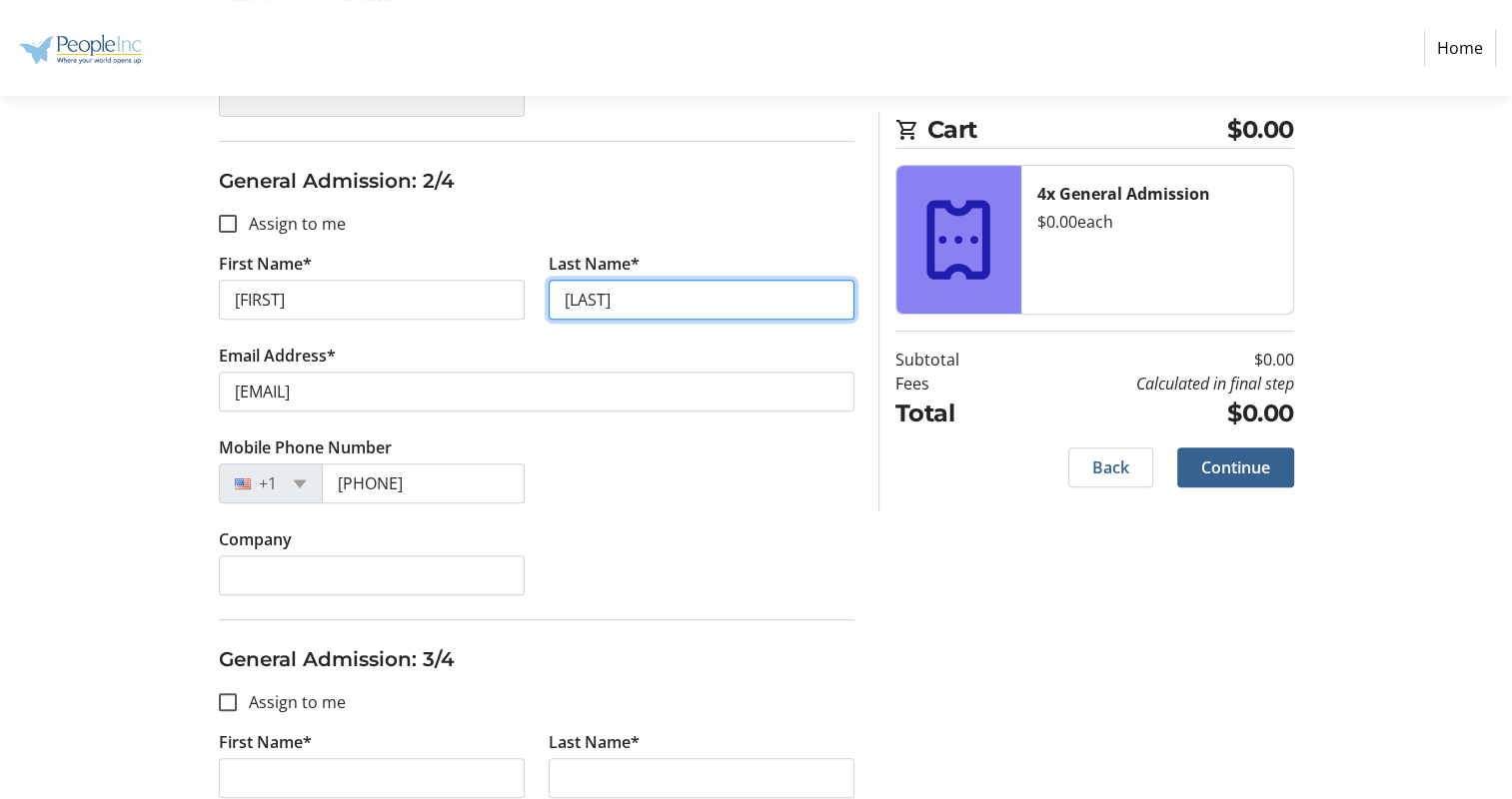 type on "[LAST]" 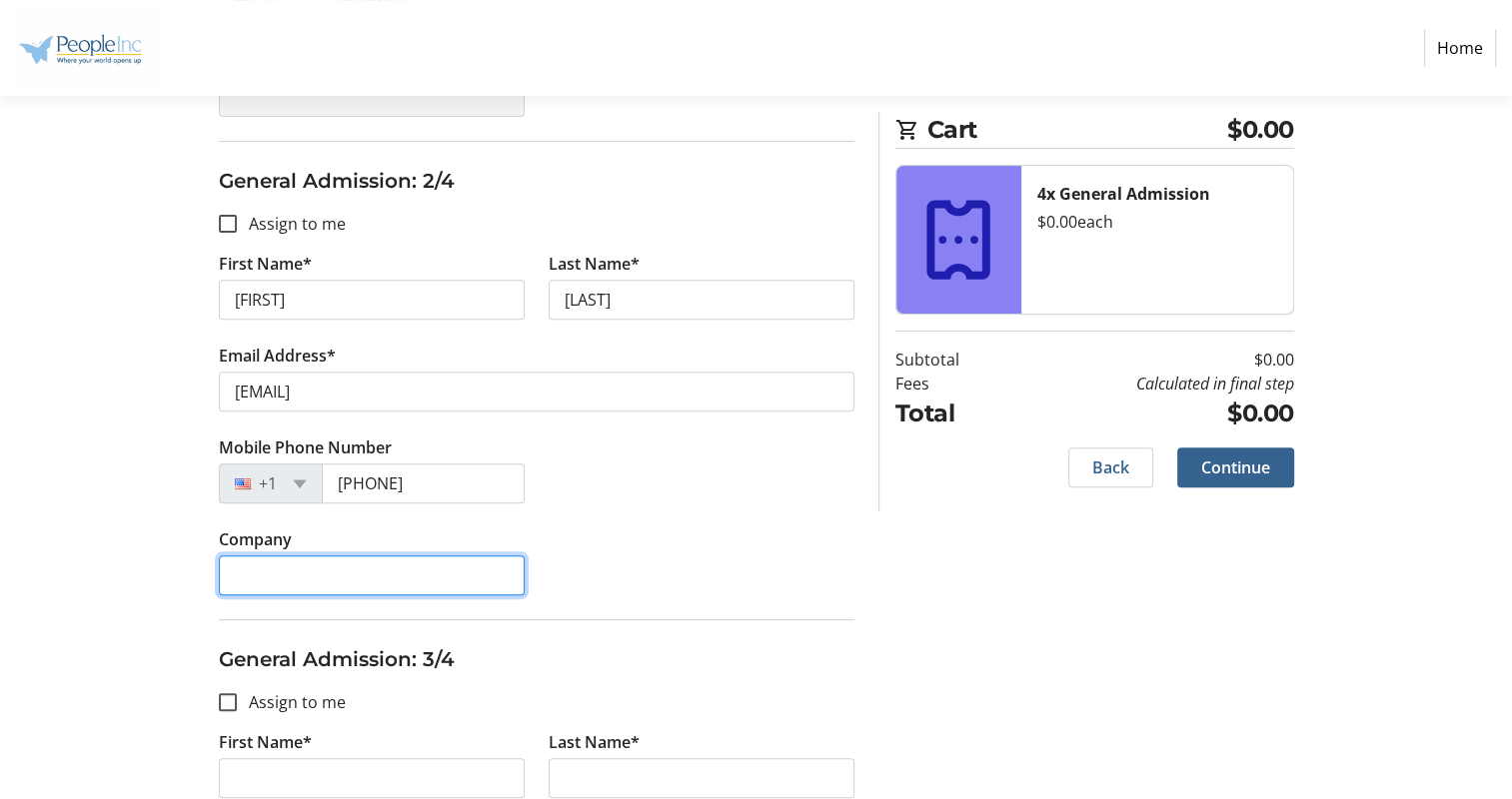 click on "Company" at bounding box center [372, 575] 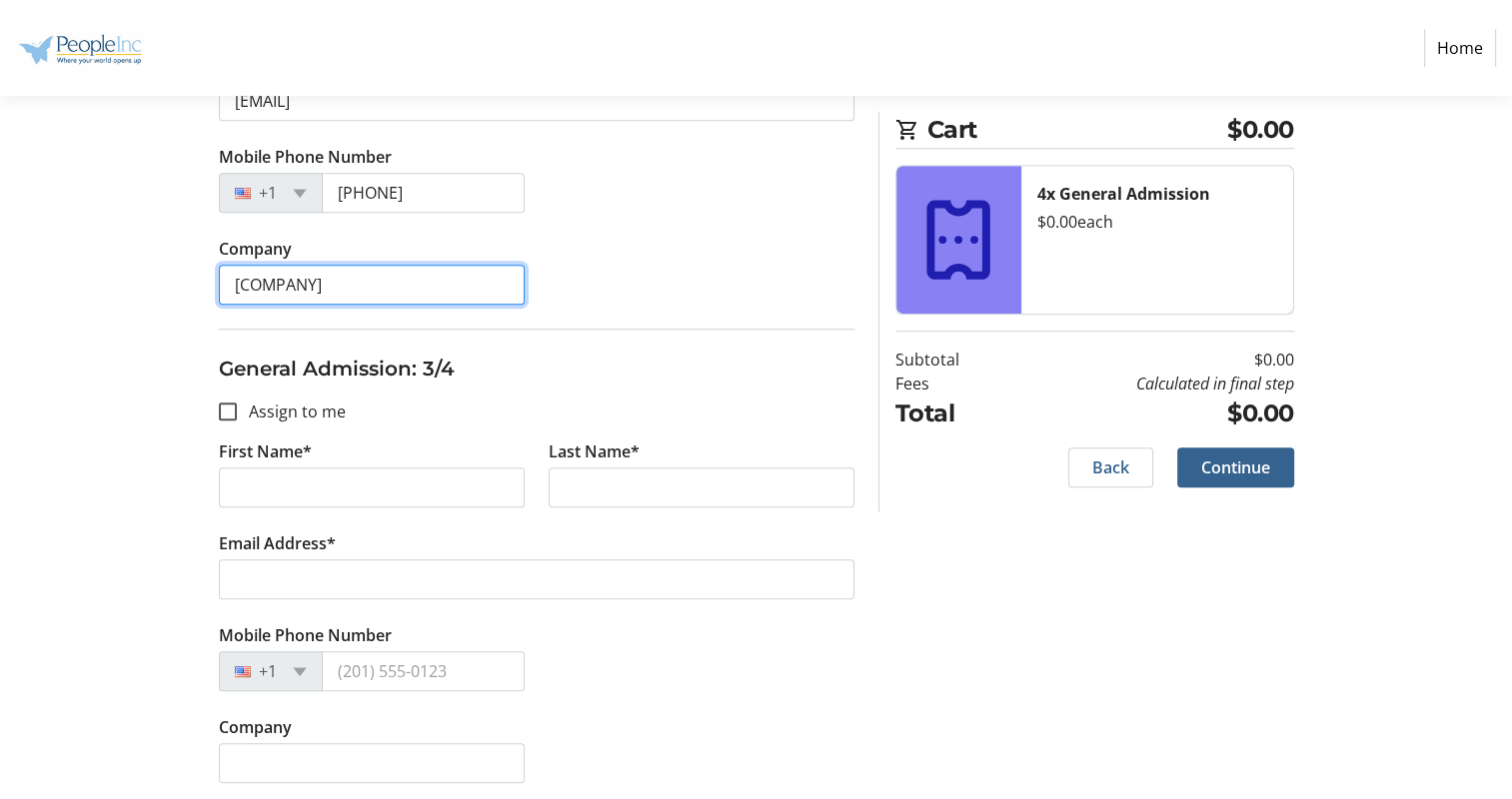 scroll, scrollTop: 999, scrollLeft: 0, axis: vertical 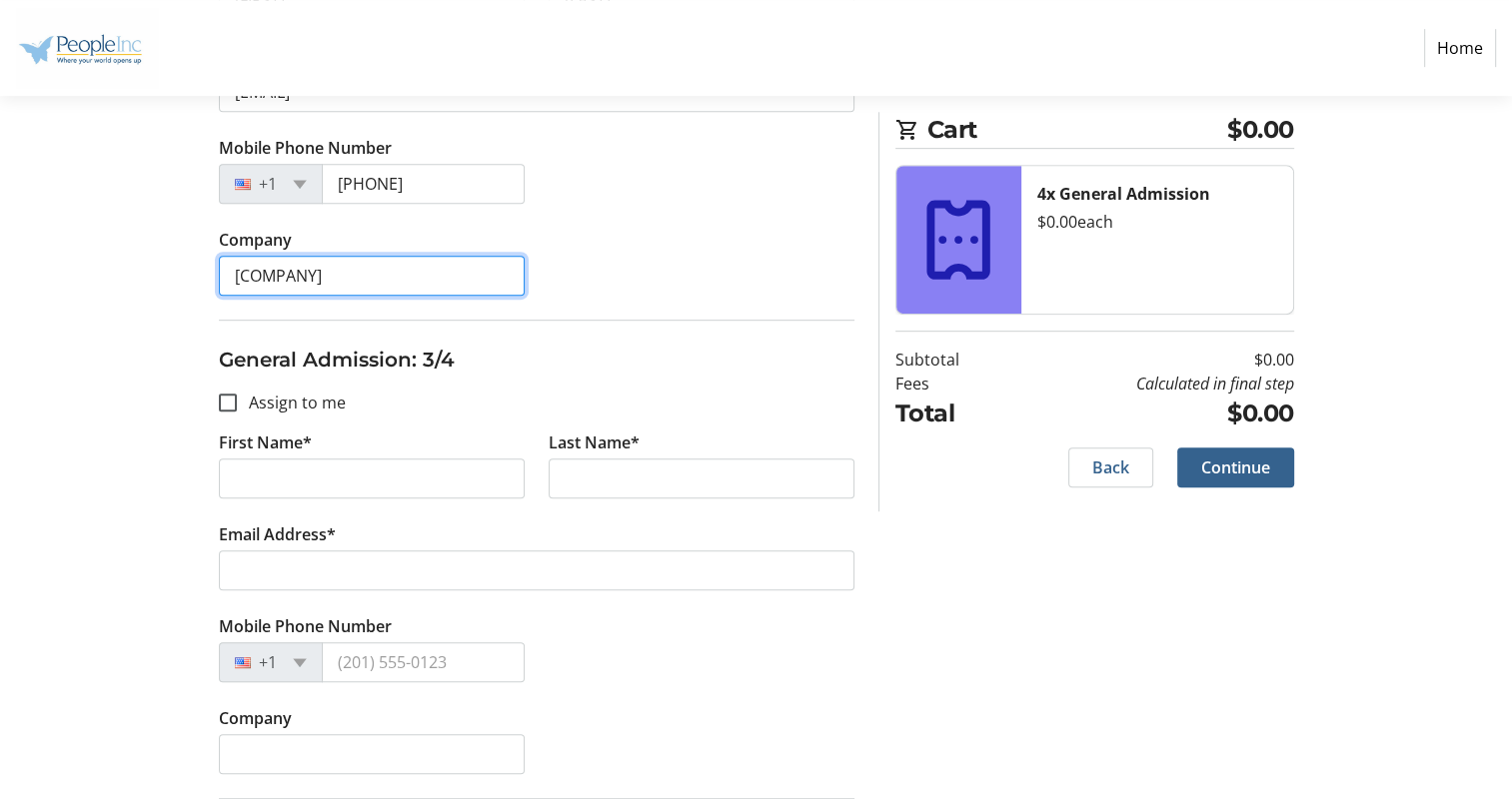 type on "[COMPANY]" 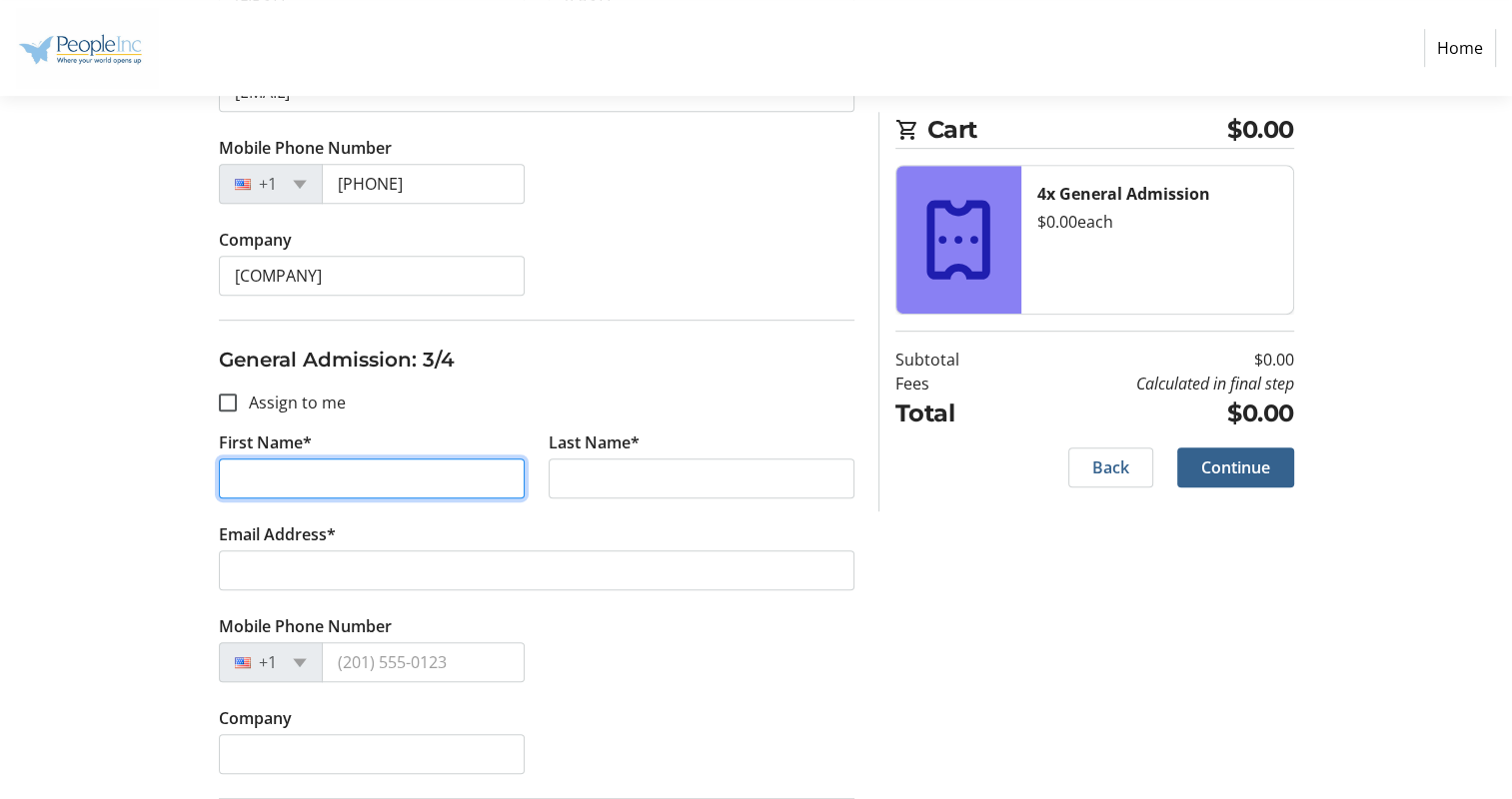 click on "First Name*" at bounding box center (372, 478) 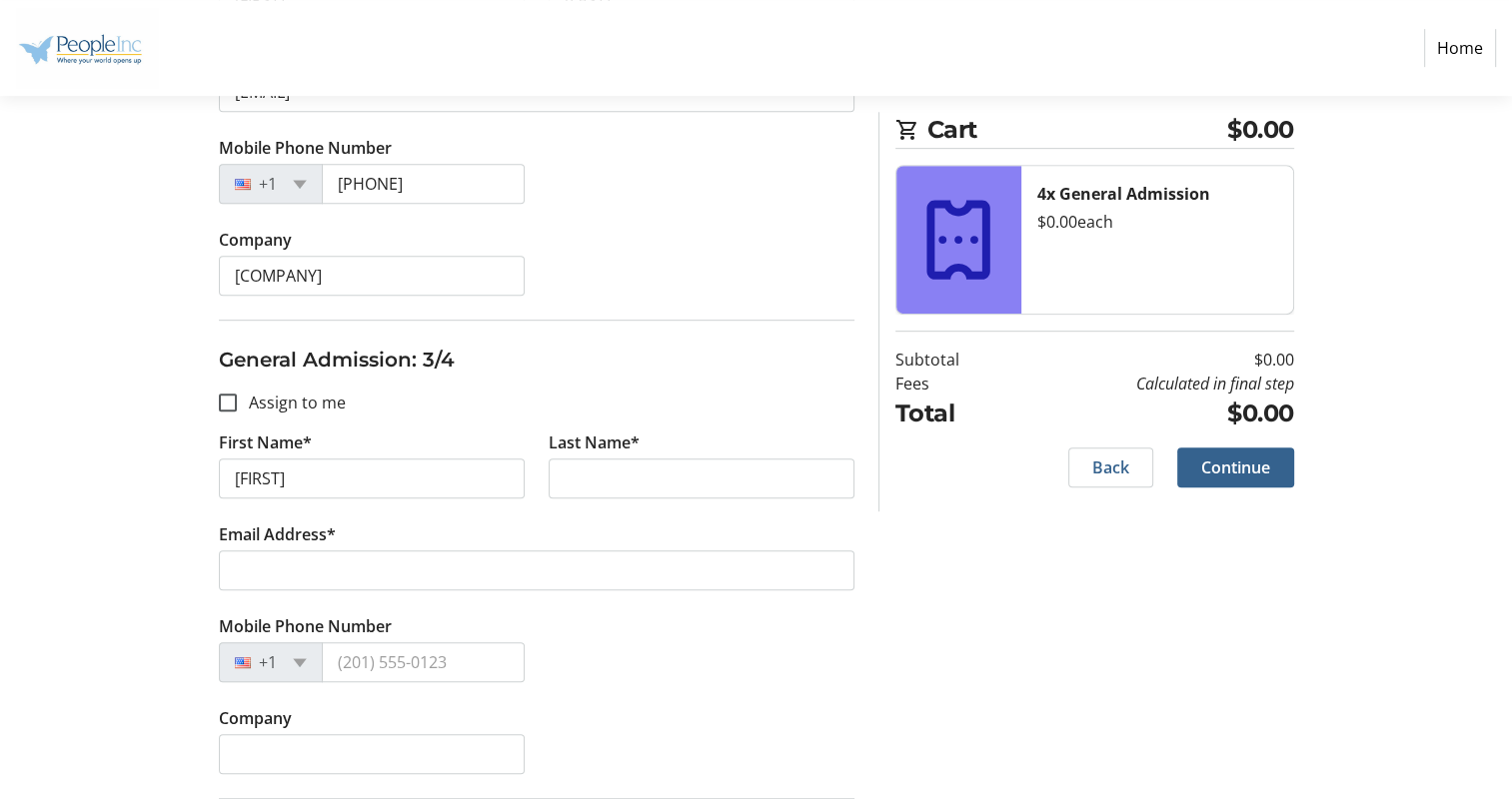 type on "[FIRST] [LAST]" 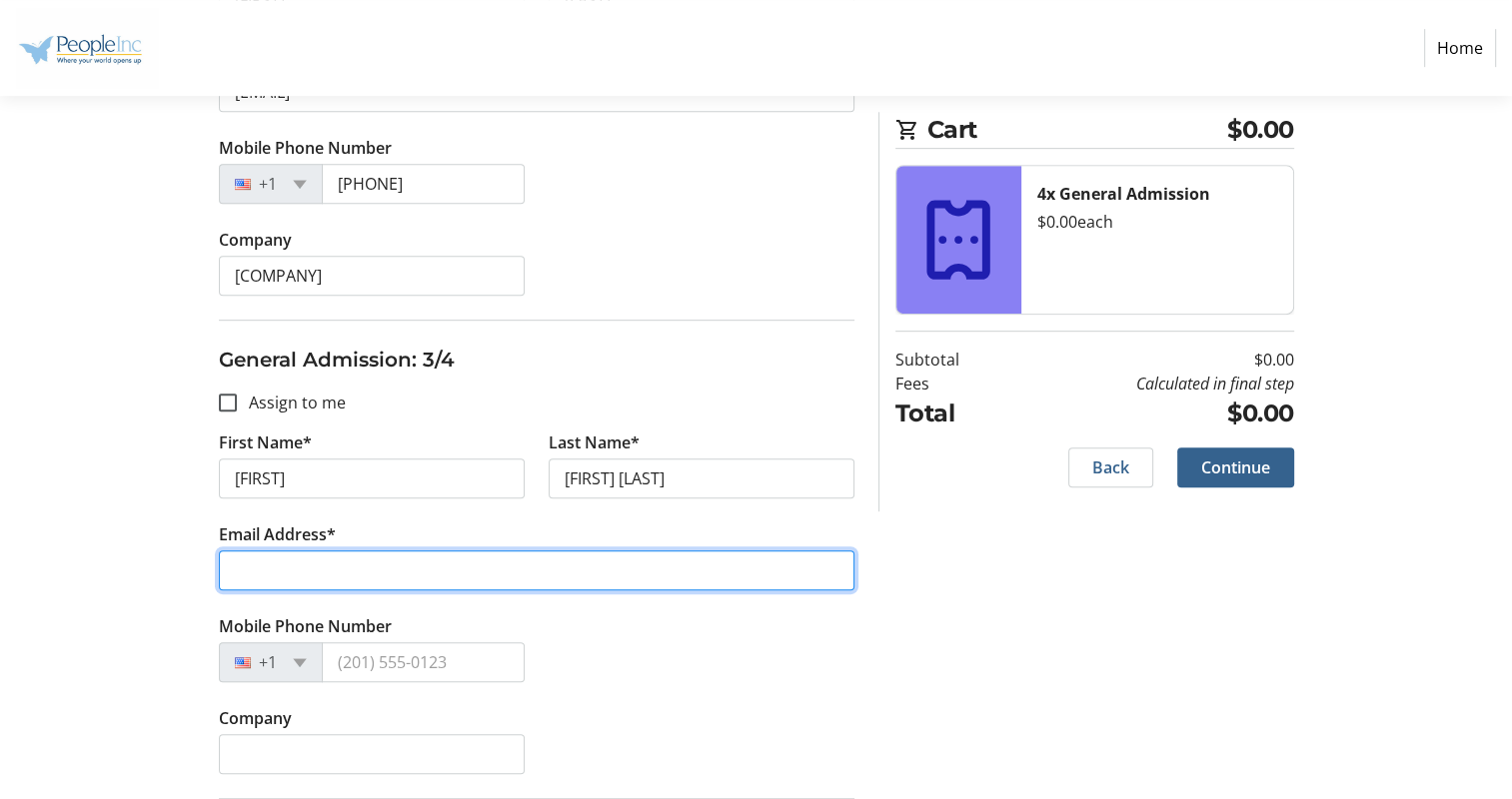 type on "[EMAIL]" 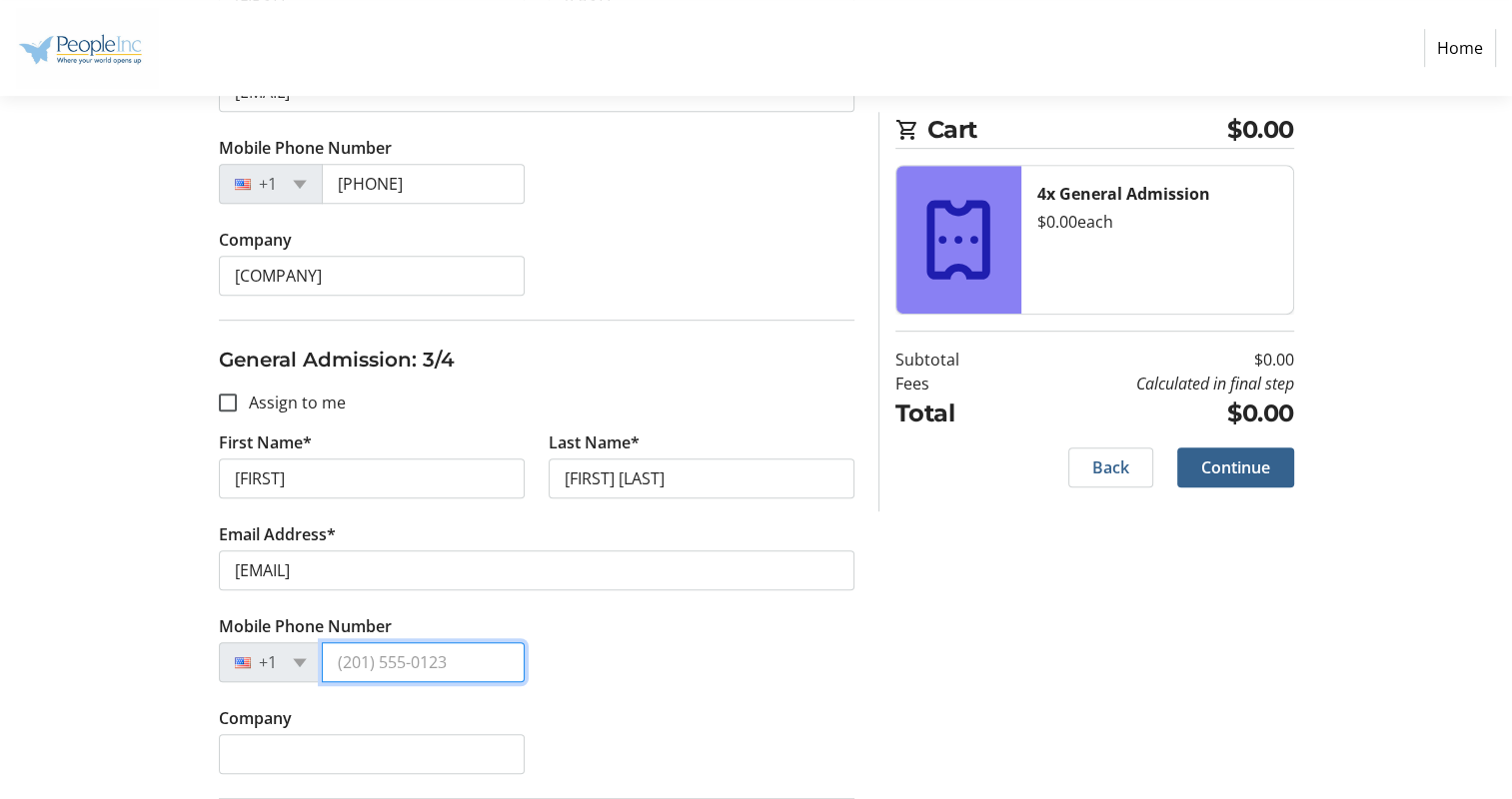 type on "[PHONE]" 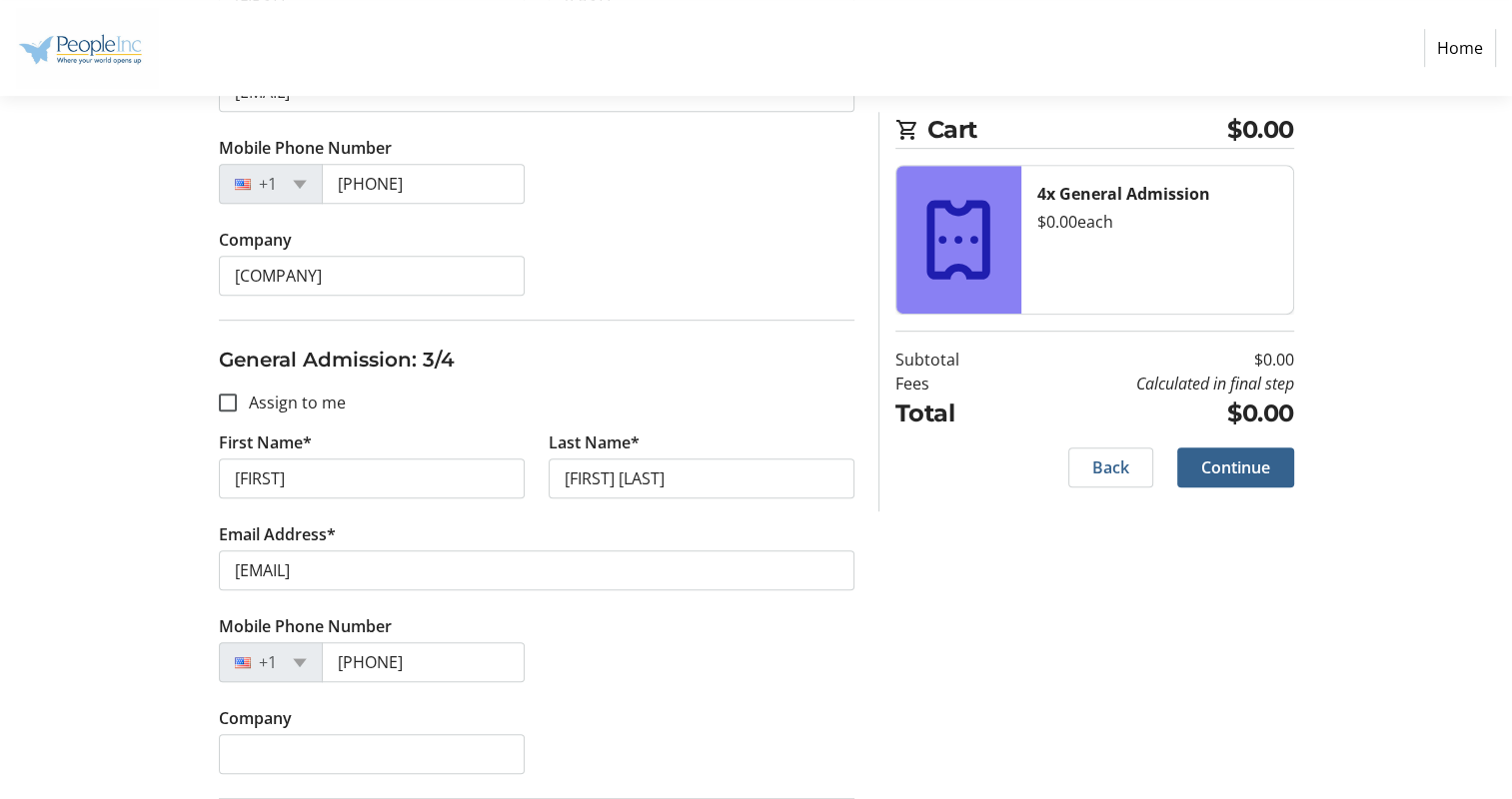 type on "[FIRST]" 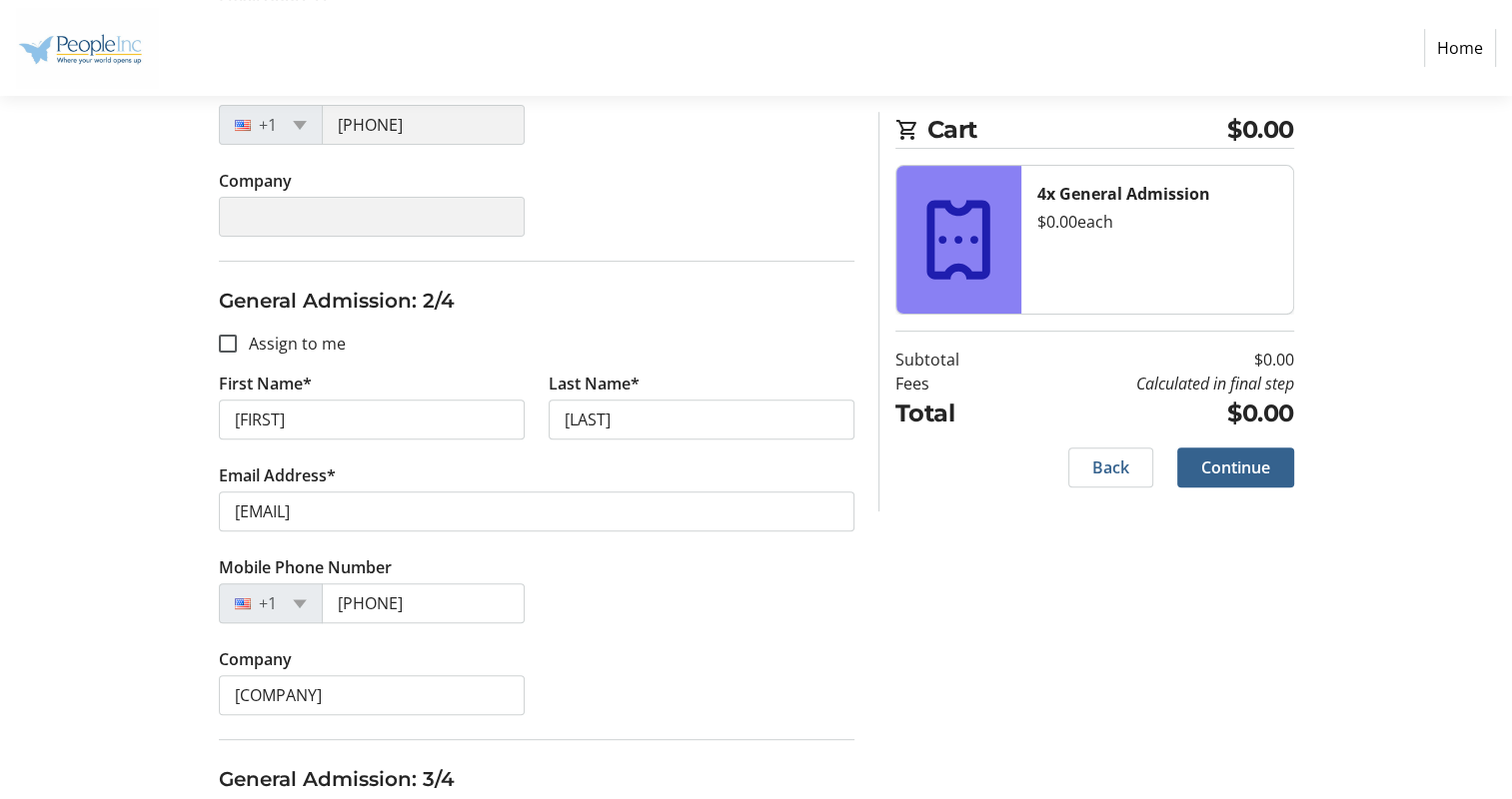 scroll, scrollTop: 599, scrollLeft: 0, axis: vertical 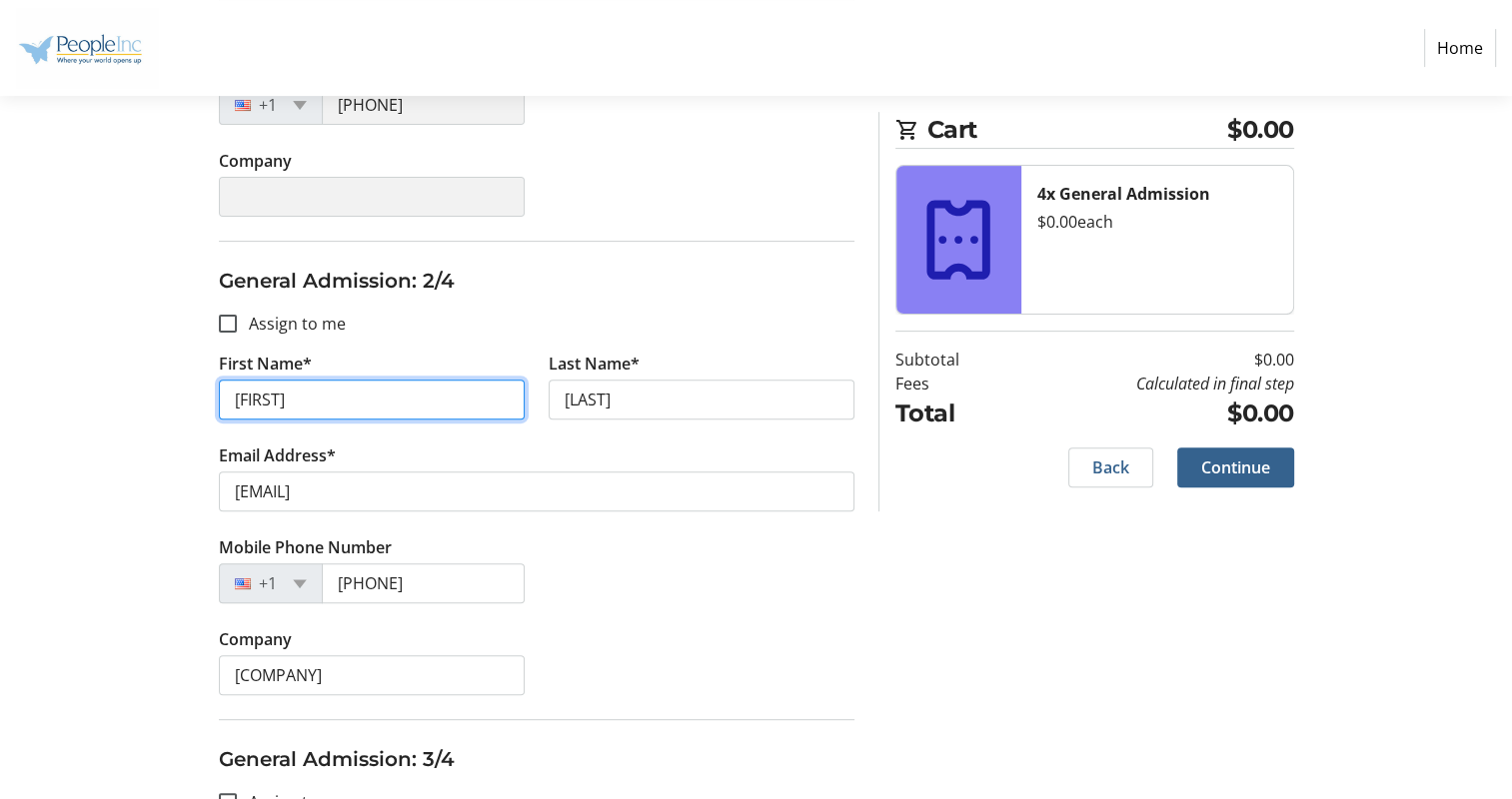 drag, startPoint x: 364, startPoint y: 403, endPoint x: 172, endPoint y: 396, distance: 192.1276 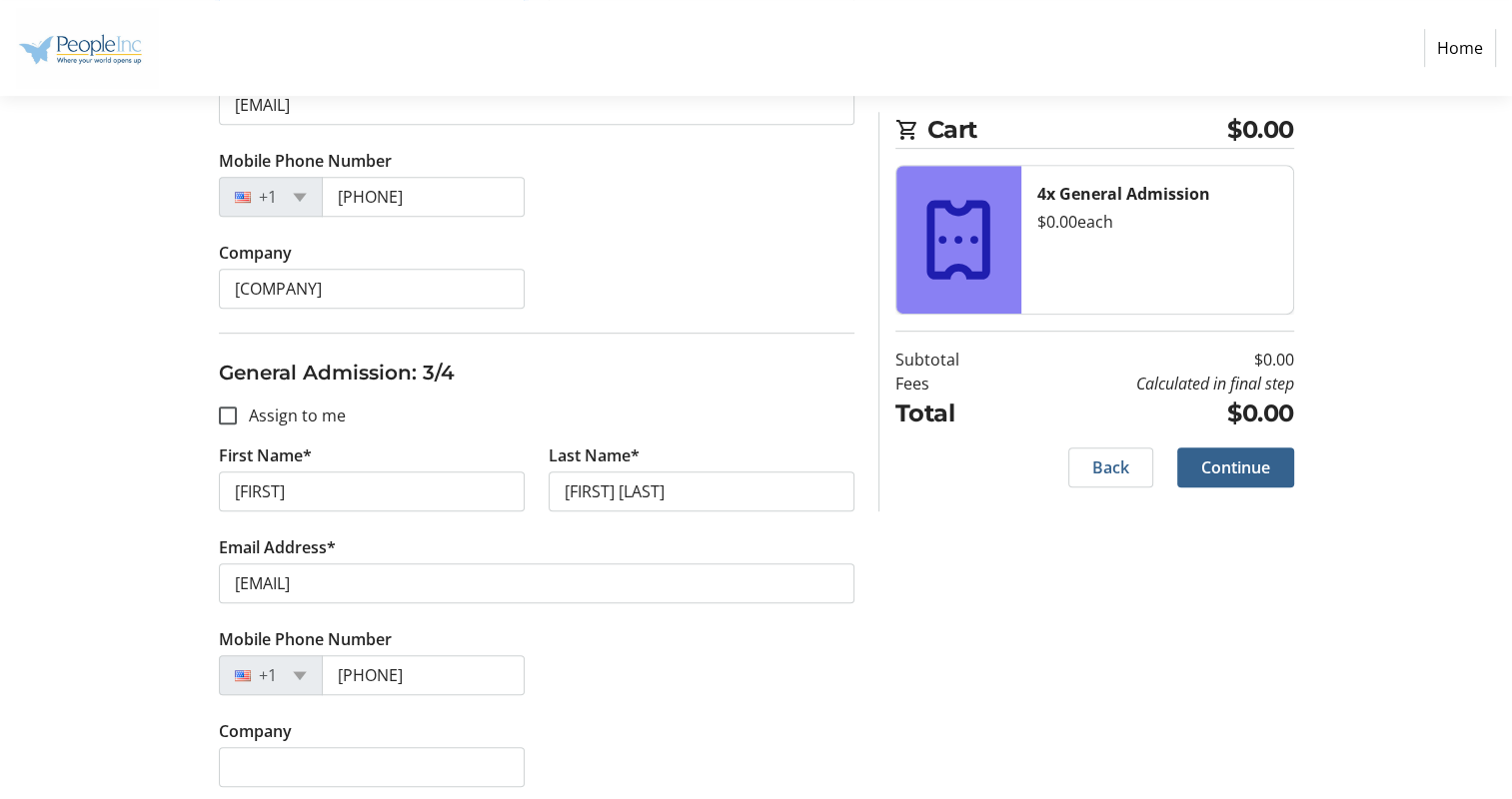 scroll, scrollTop: 999, scrollLeft: 0, axis: vertical 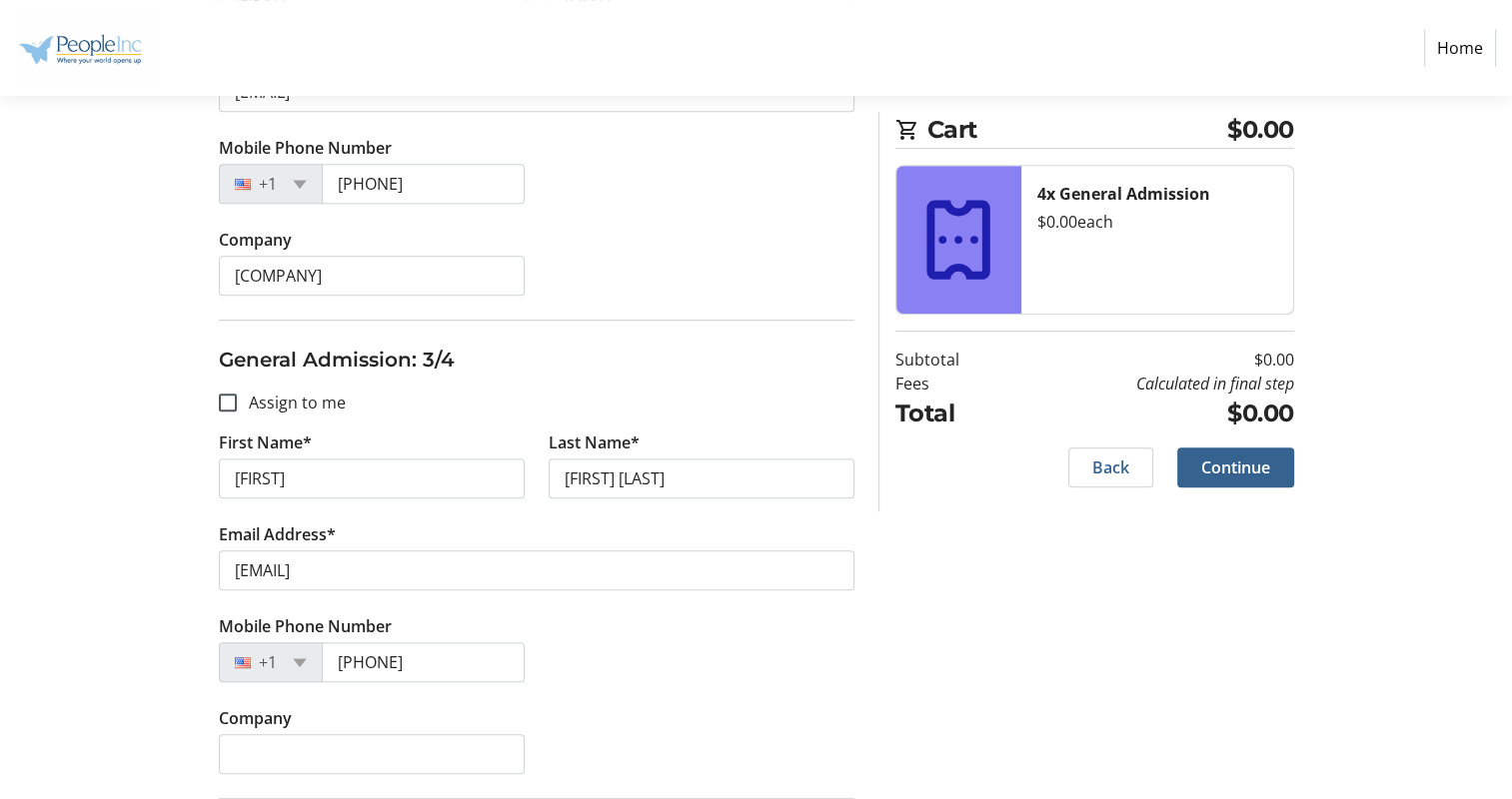 type on "[FIRST]" 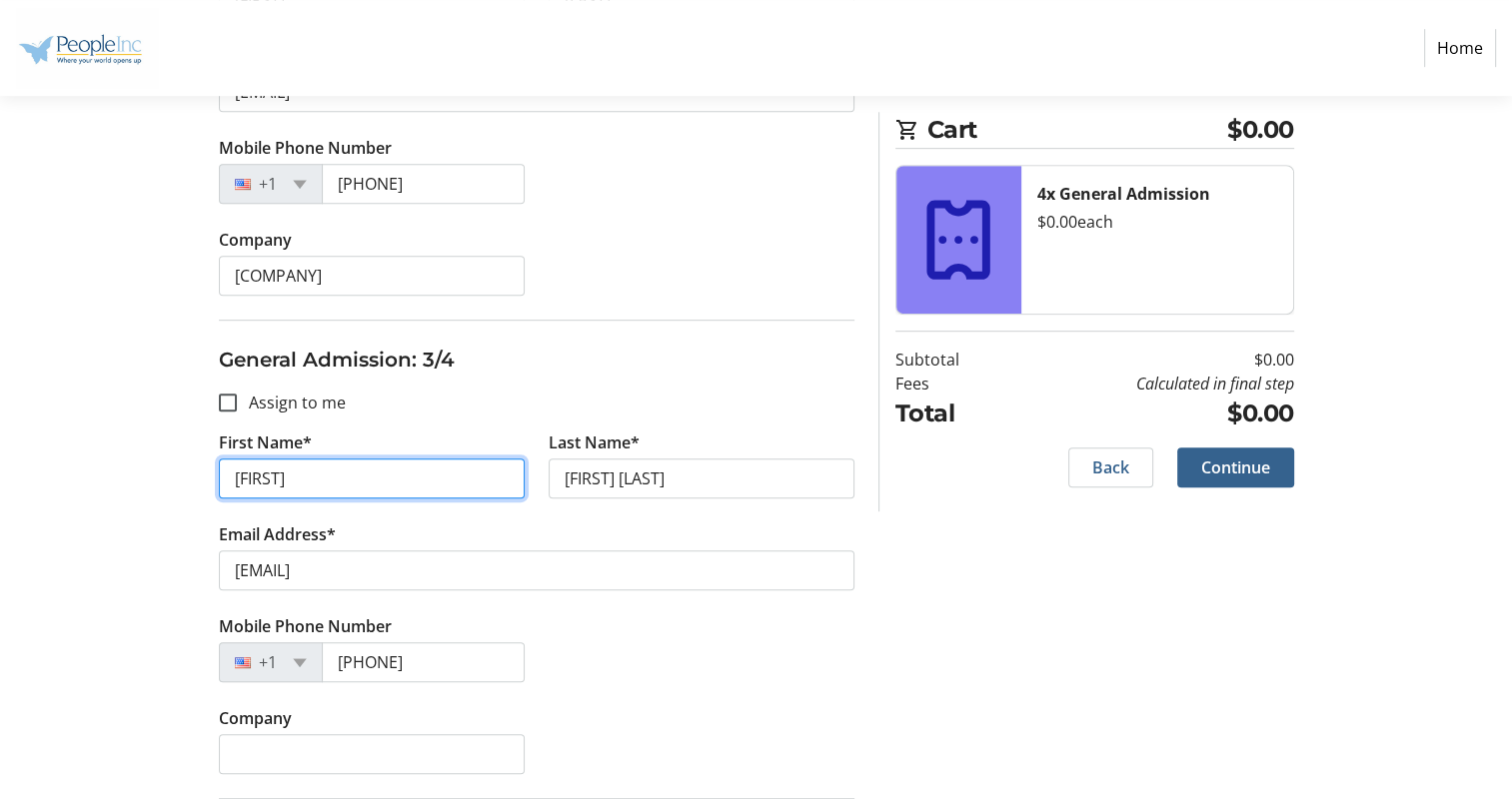 drag, startPoint x: 309, startPoint y: 481, endPoint x: 164, endPoint y: 467, distance: 145.6743 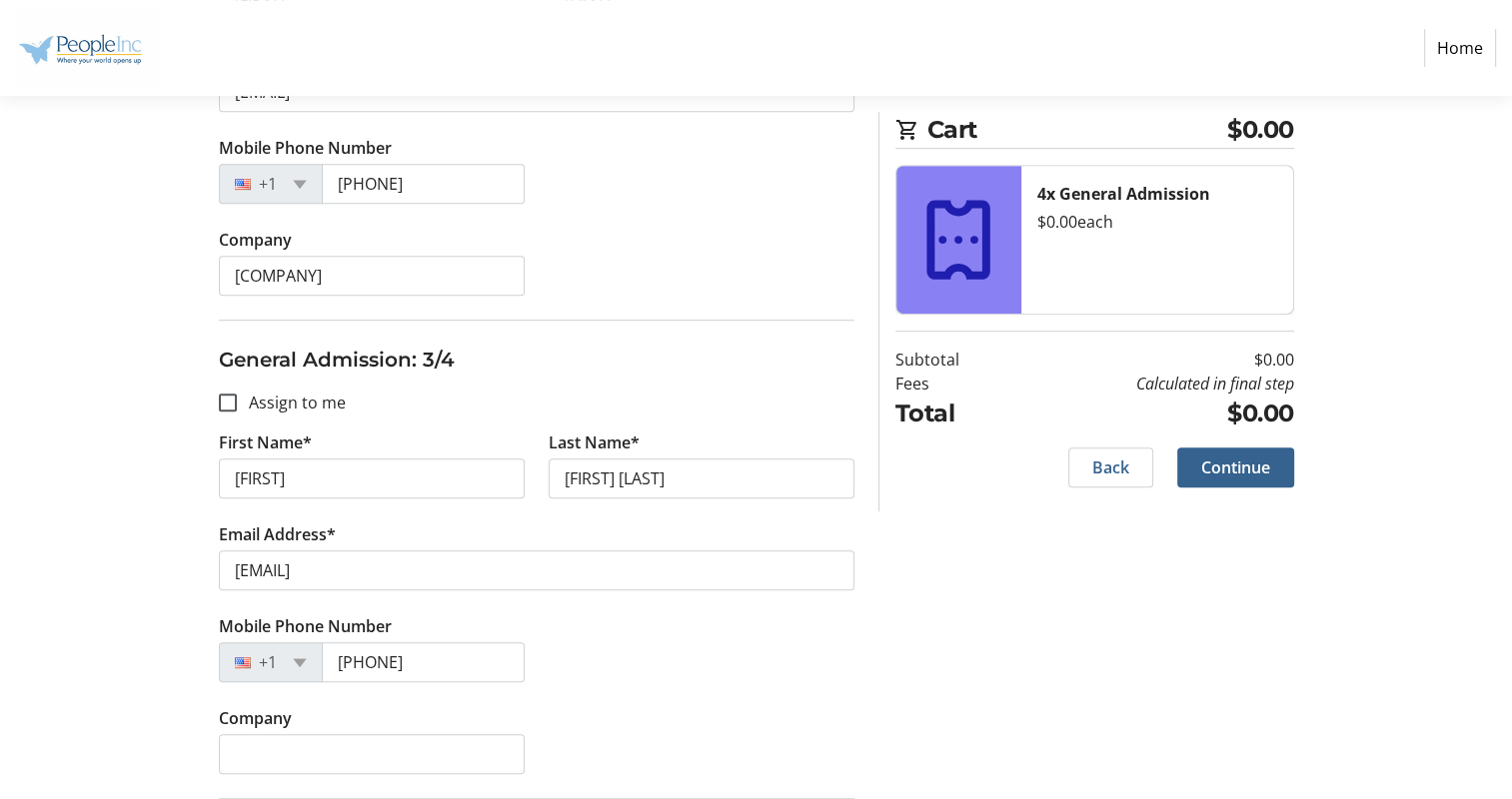 drag, startPoint x: 700, startPoint y: 649, endPoint x: 696, endPoint y: 637, distance: 12.649111 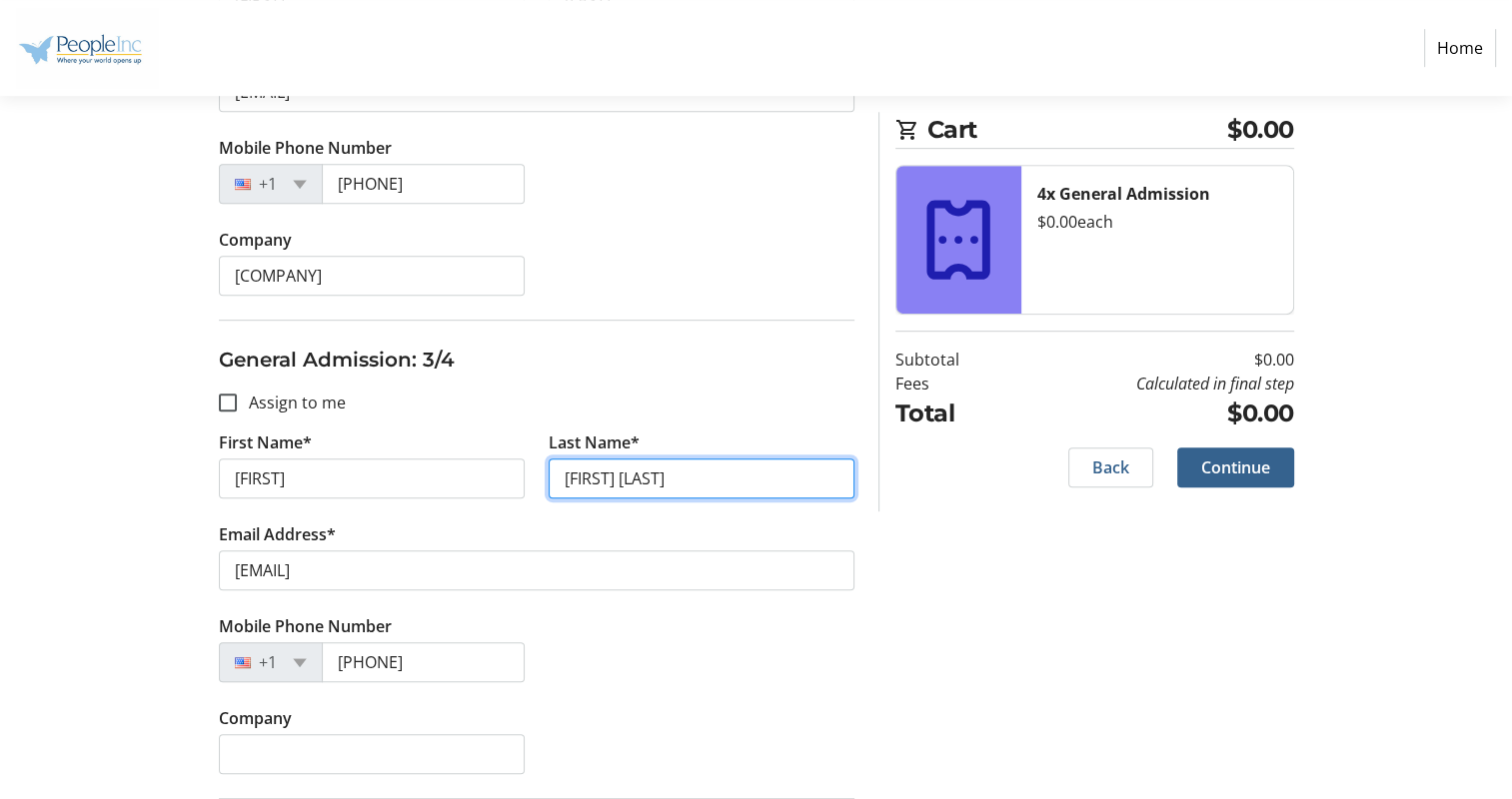 drag, startPoint x: 696, startPoint y: 637, endPoint x: 613, endPoint y: 477, distance: 180.24705 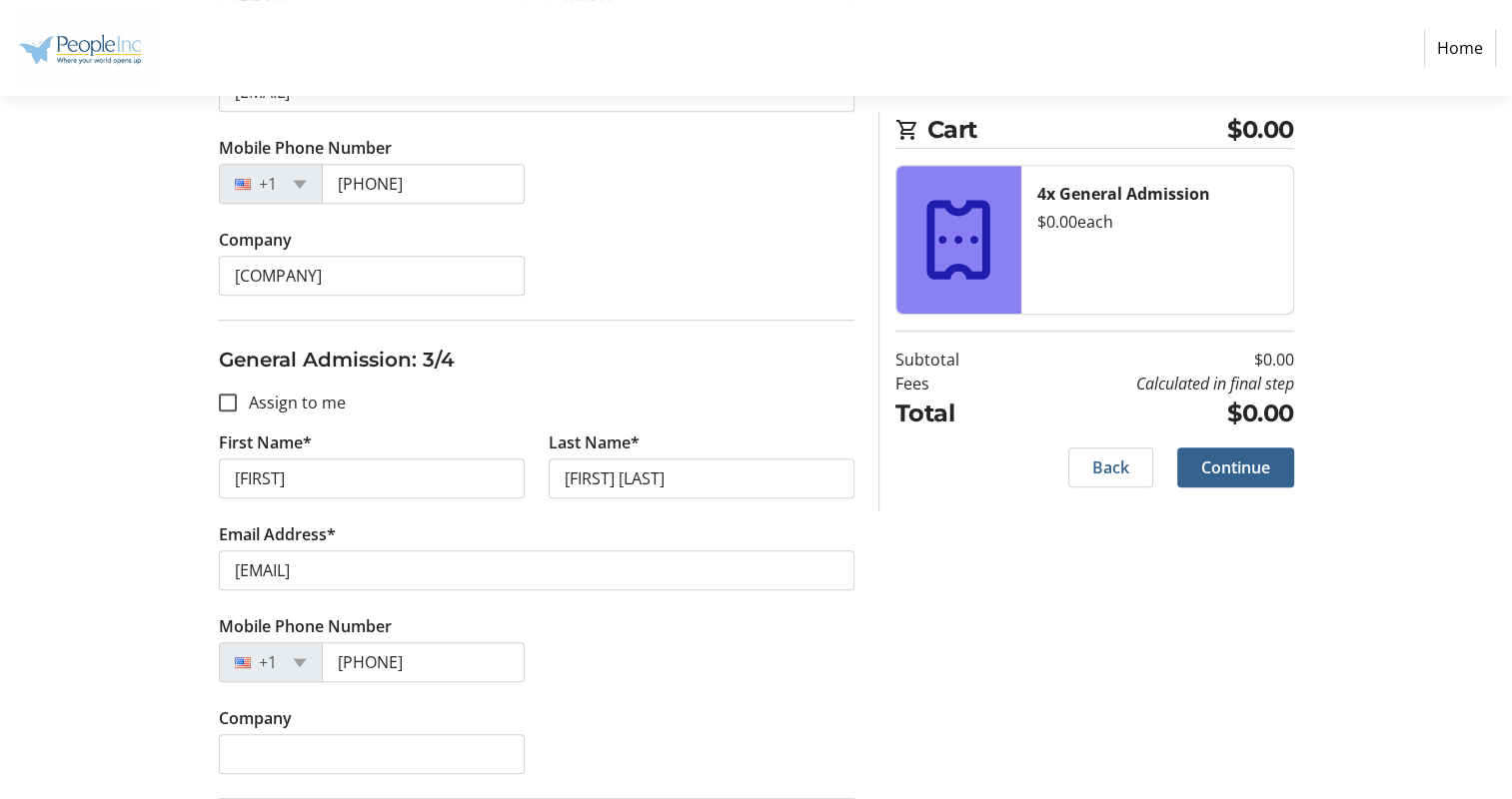 click on "Last Name* [FIRST] [LAST]" 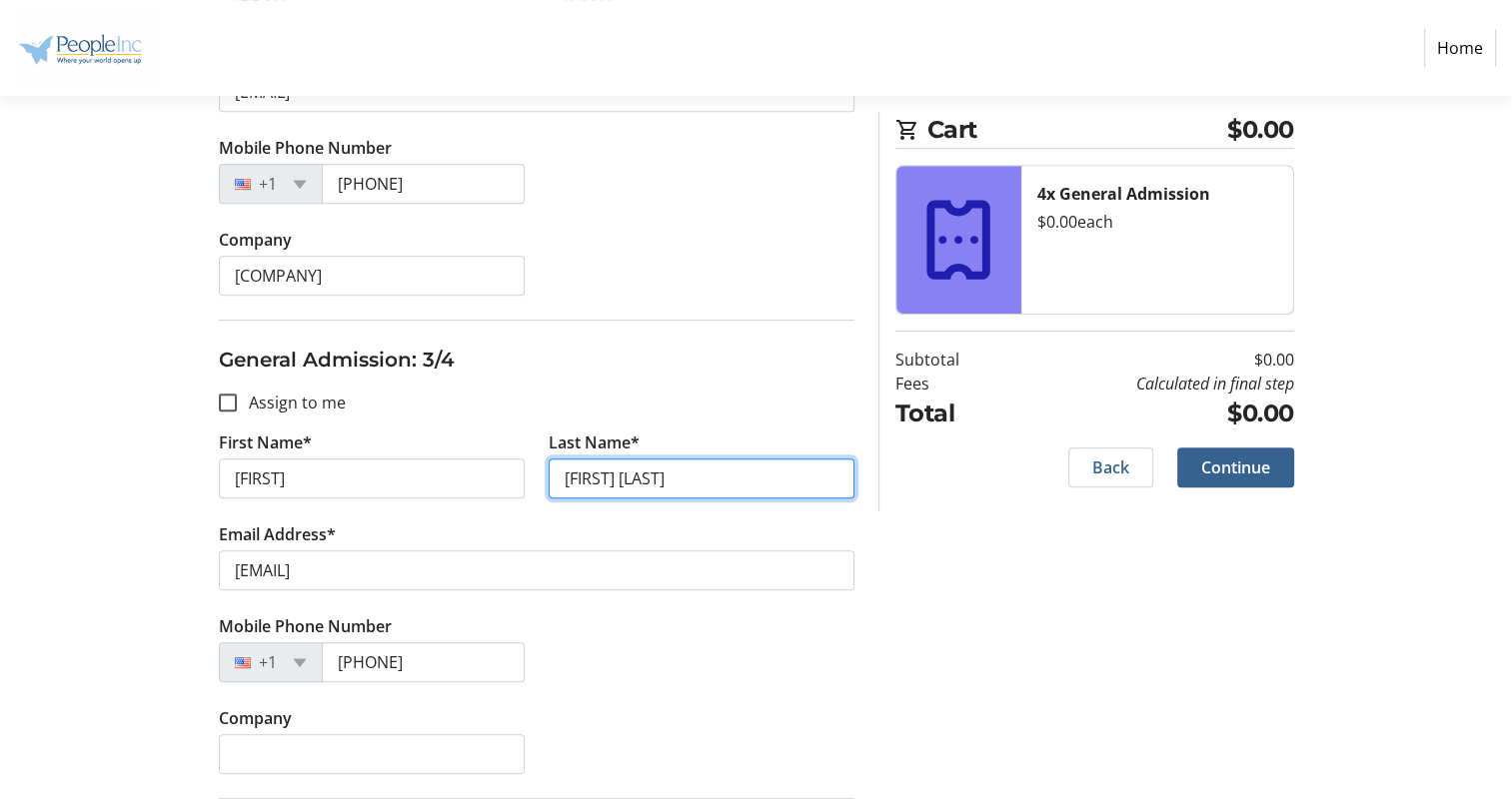 drag, startPoint x: 615, startPoint y: 474, endPoint x: 536, endPoint y: 461, distance: 80.06248 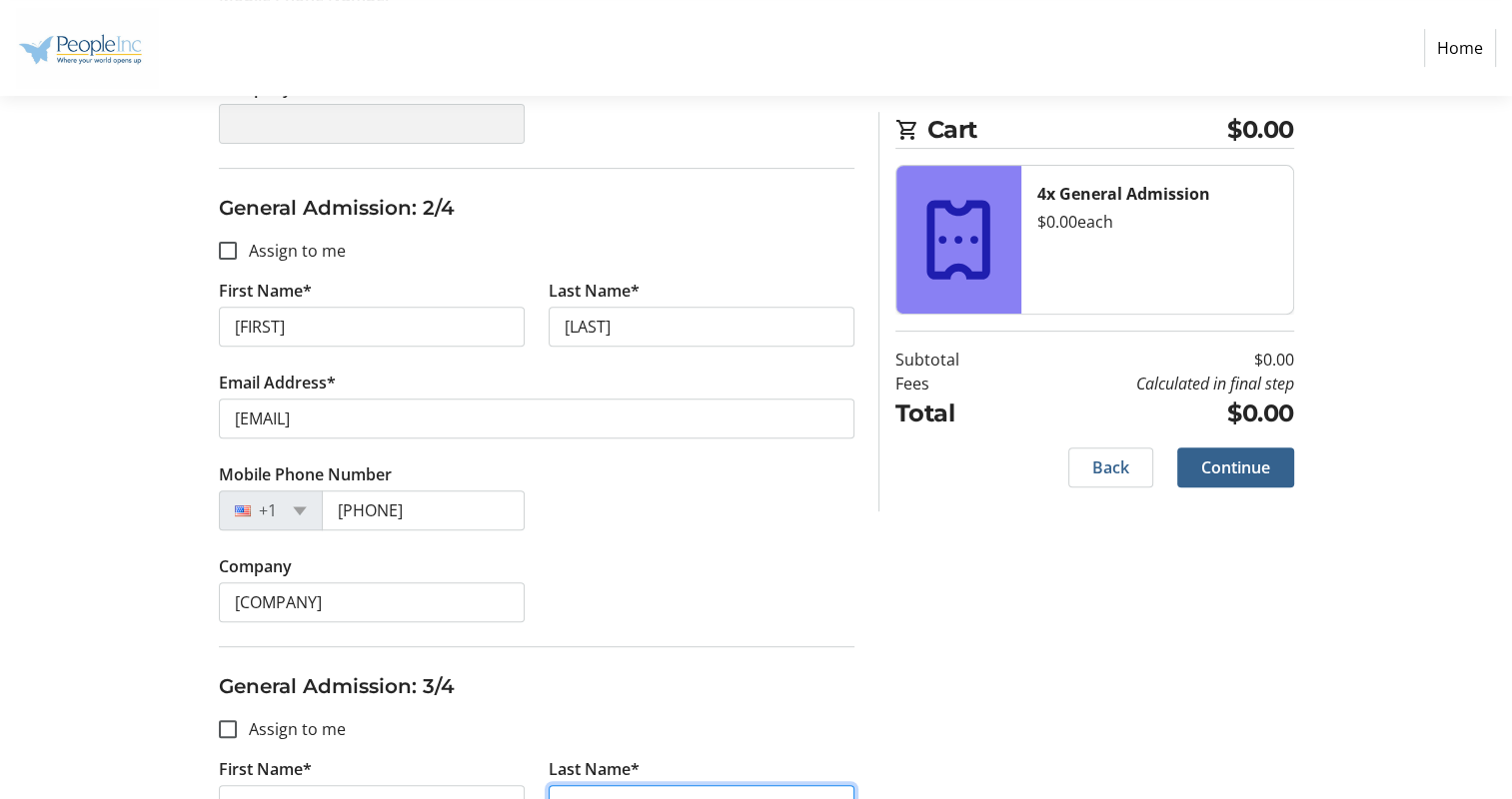 scroll, scrollTop: 200, scrollLeft: 0, axis: vertical 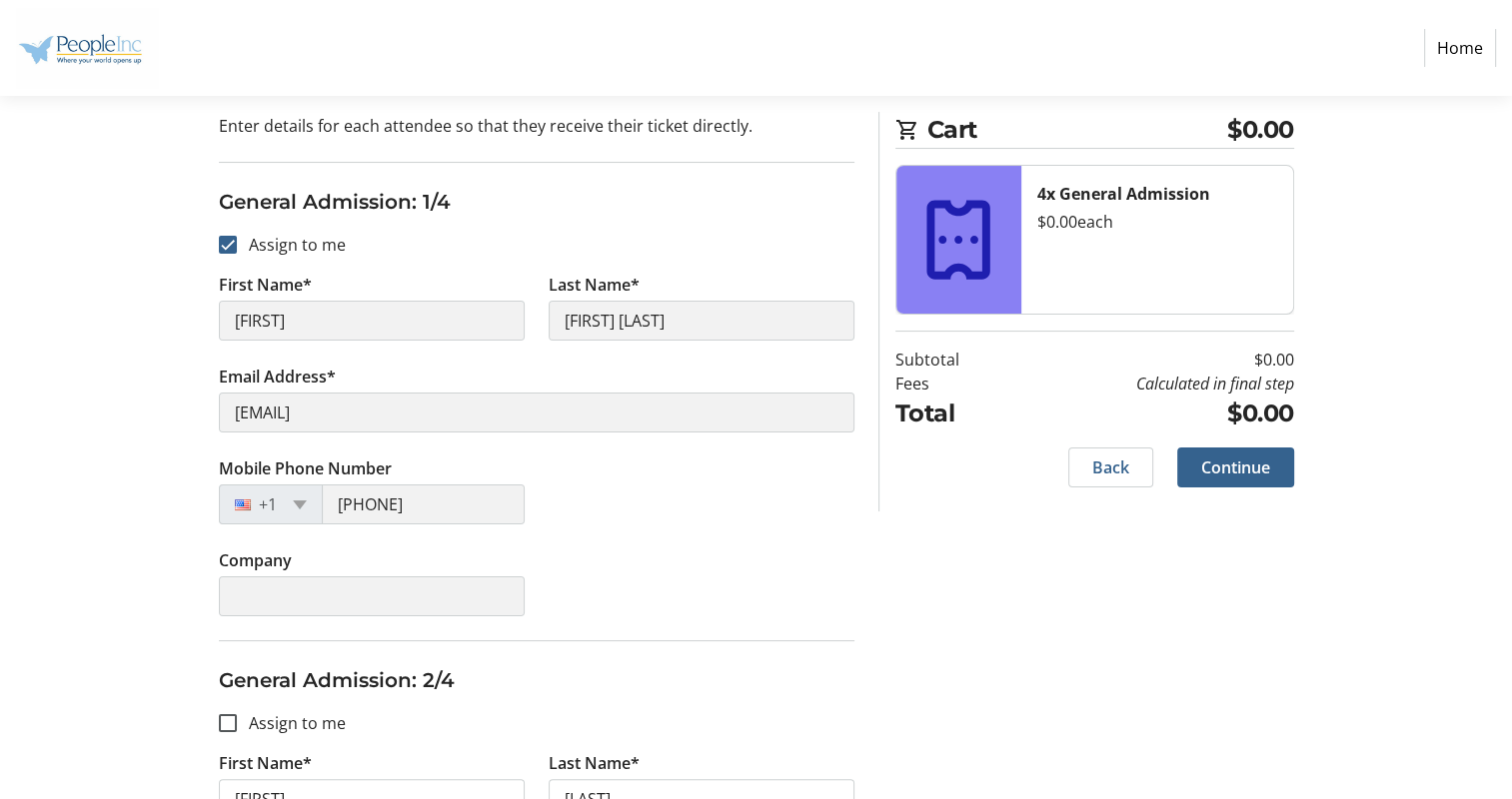 type on "[LAST]" 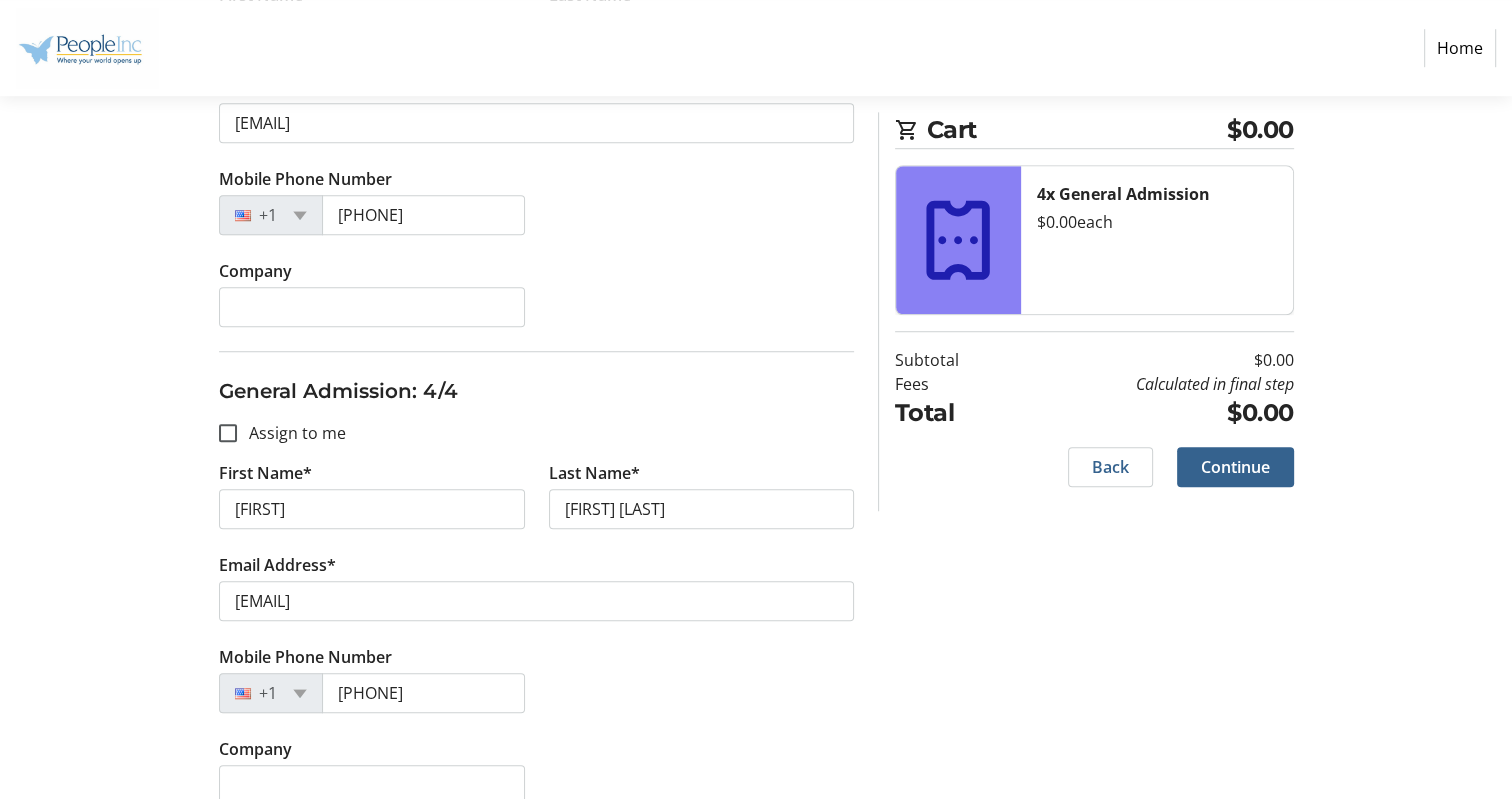 scroll, scrollTop: 1470, scrollLeft: 0, axis: vertical 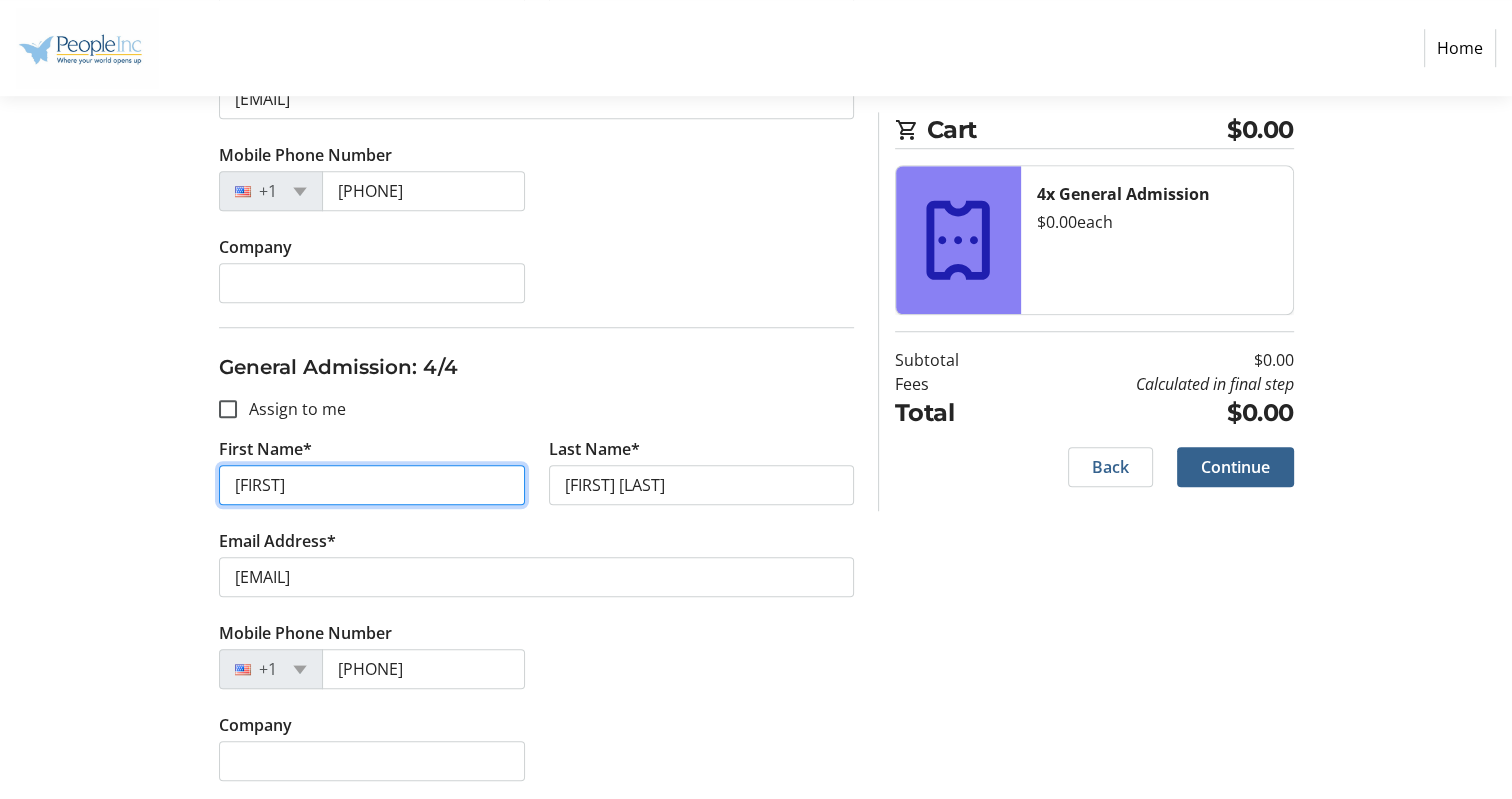 drag, startPoint x: 339, startPoint y: 484, endPoint x: 145, endPoint y: 491, distance: 194.12625 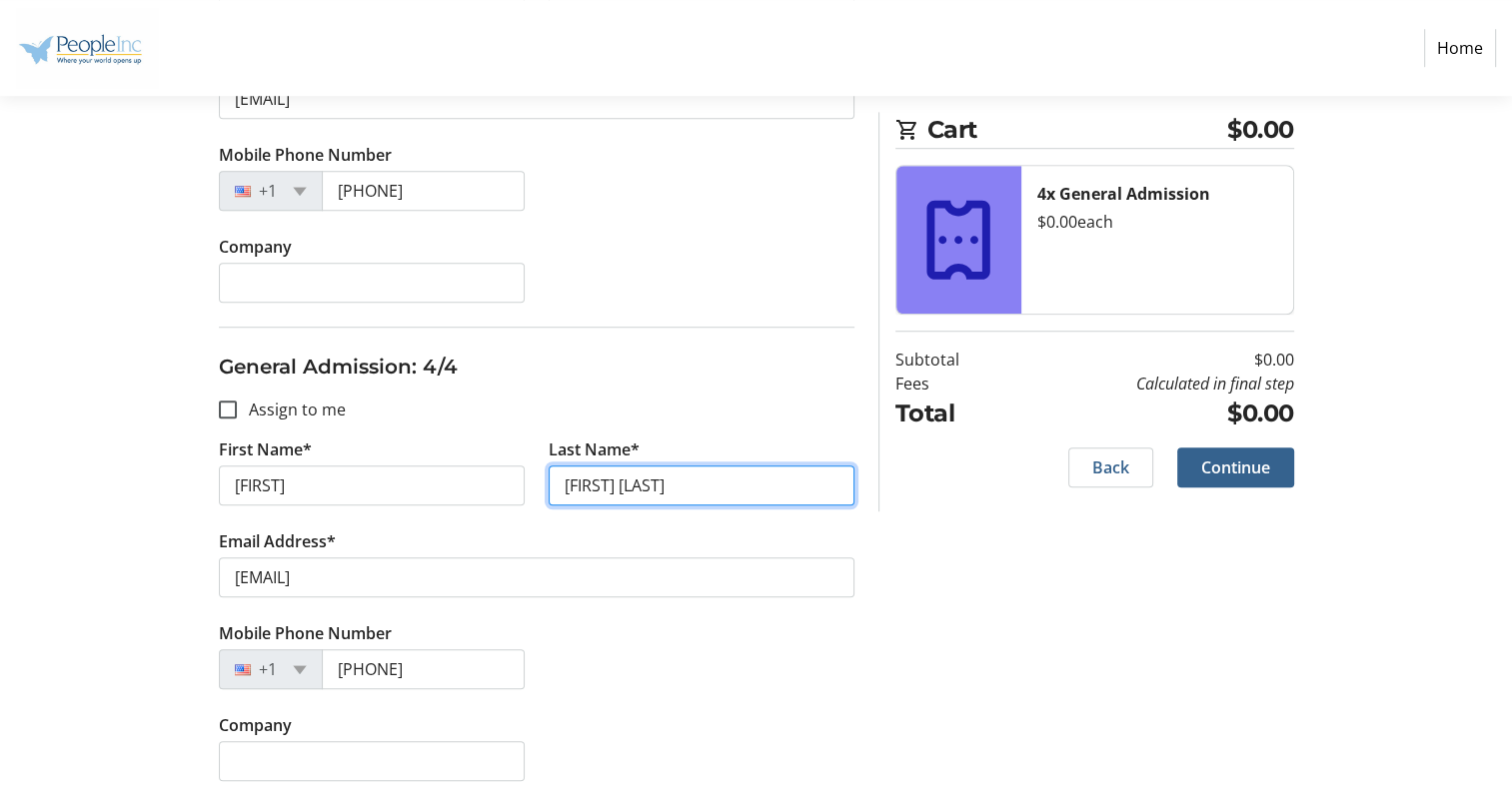 drag, startPoint x: 708, startPoint y: 480, endPoint x: 471, endPoint y: 475, distance: 237.05274 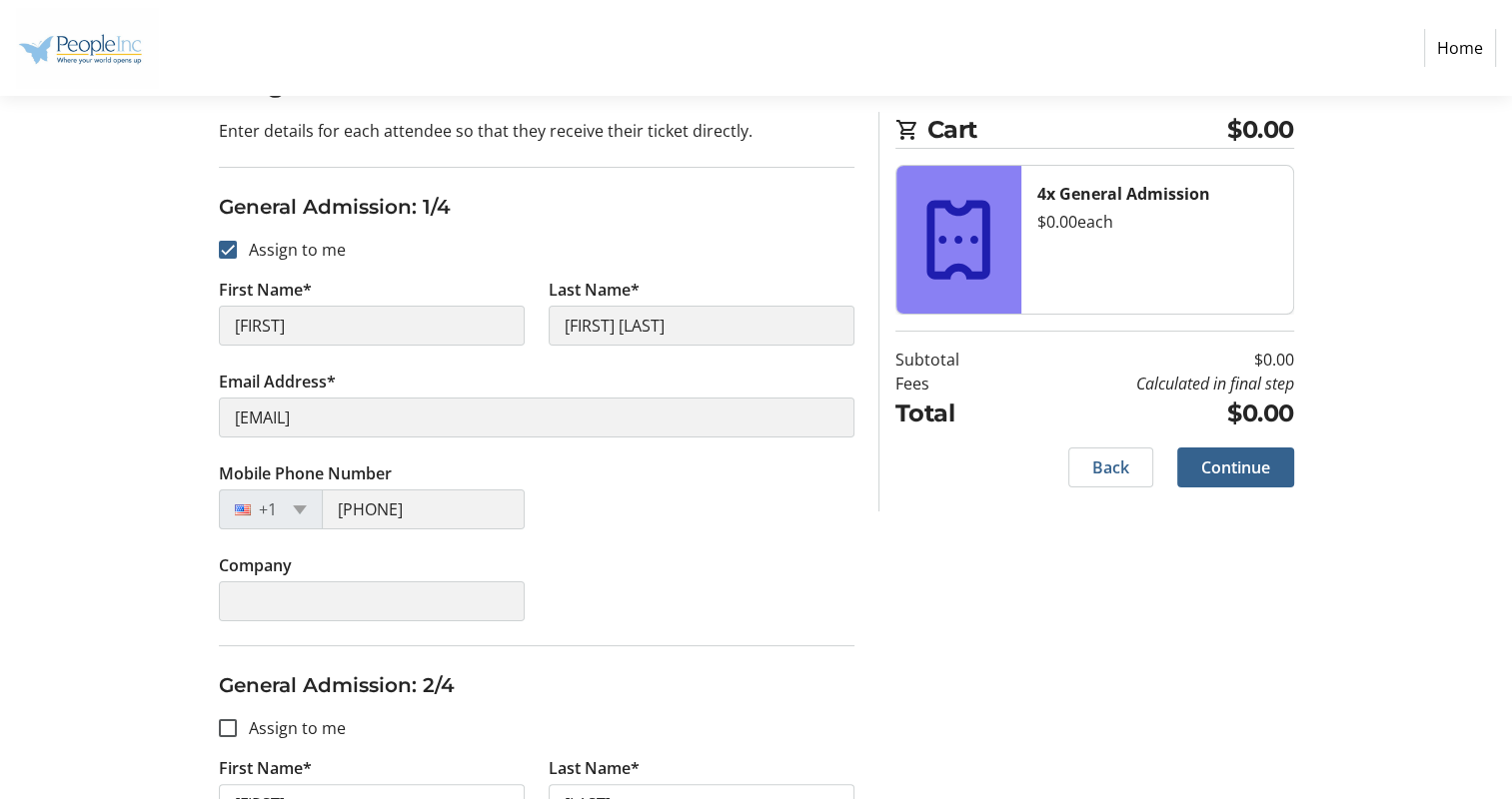 scroll, scrollTop: 0, scrollLeft: 0, axis: both 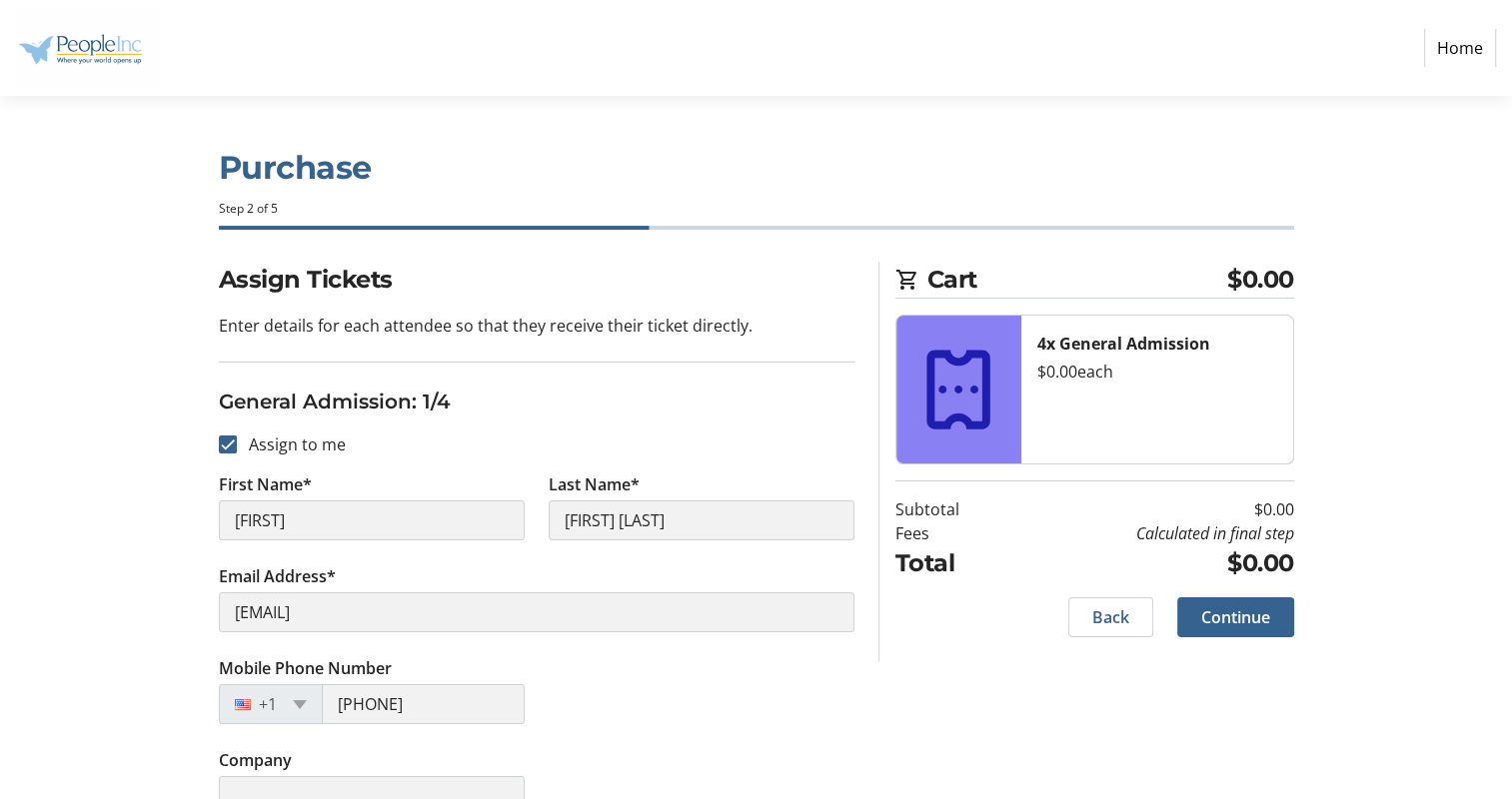 type on "[BRAND]" 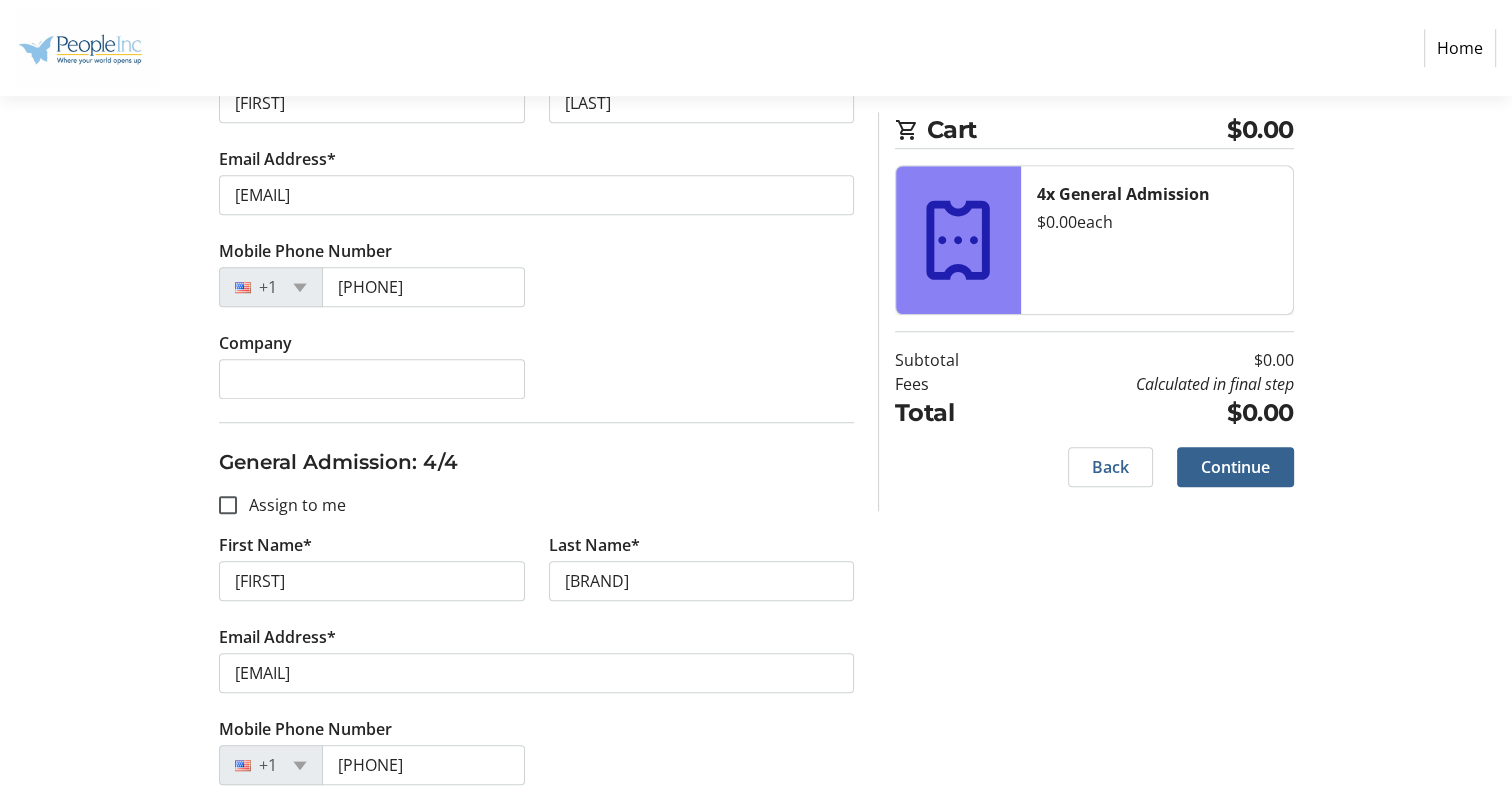 scroll, scrollTop: 1398, scrollLeft: 0, axis: vertical 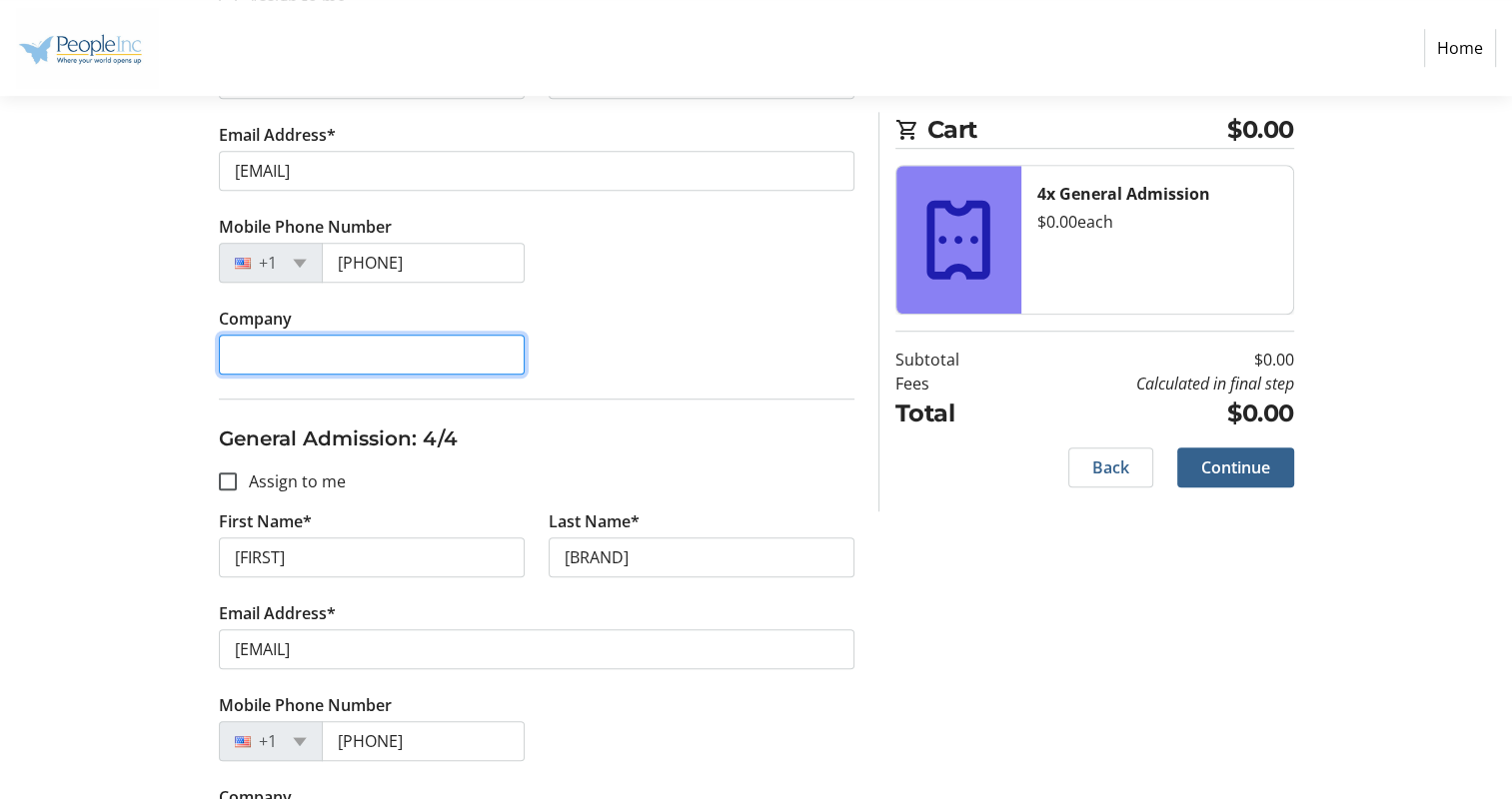 click on "Company" at bounding box center [372, 355] 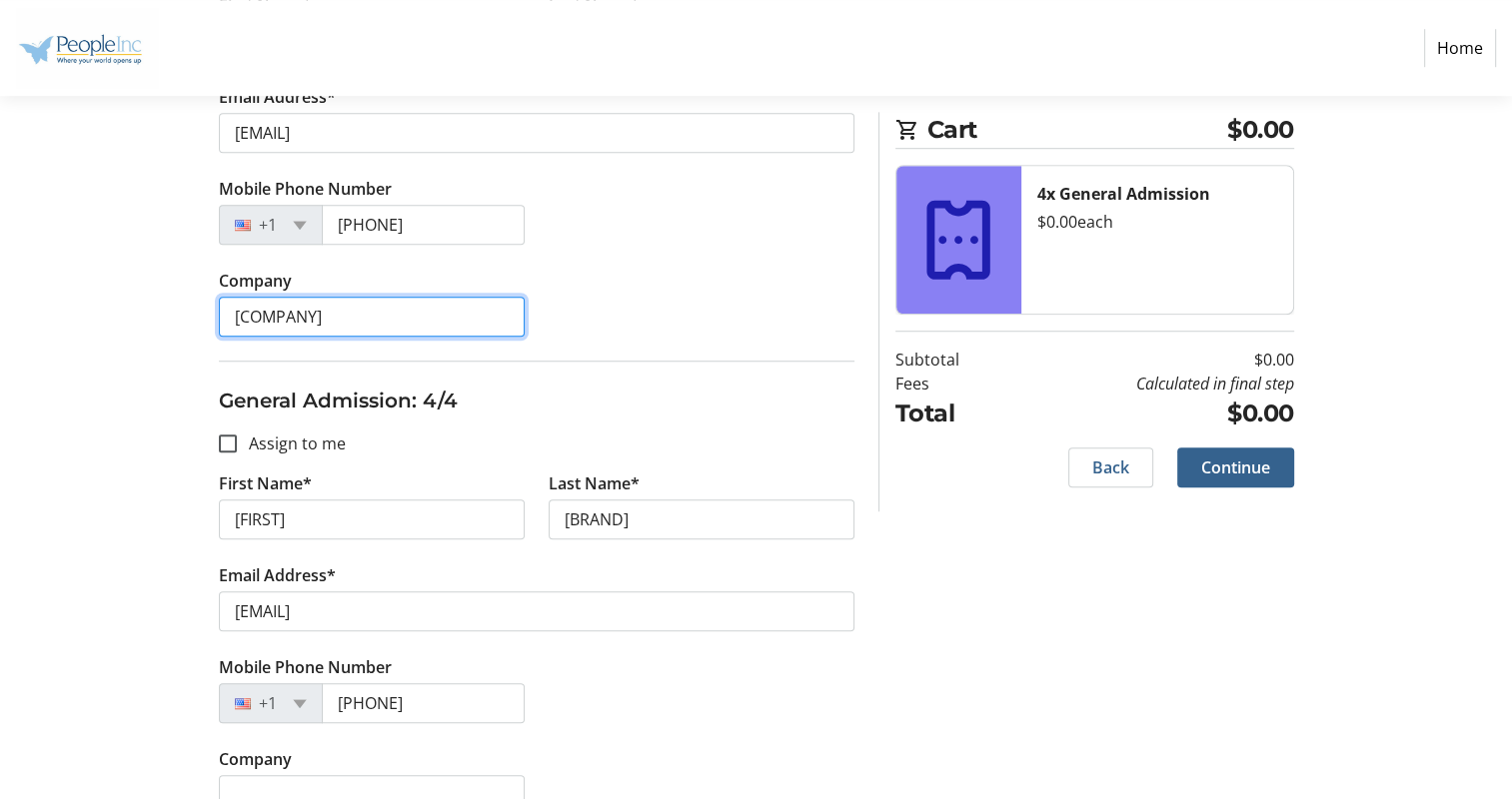 scroll, scrollTop: 1470, scrollLeft: 0, axis: vertical 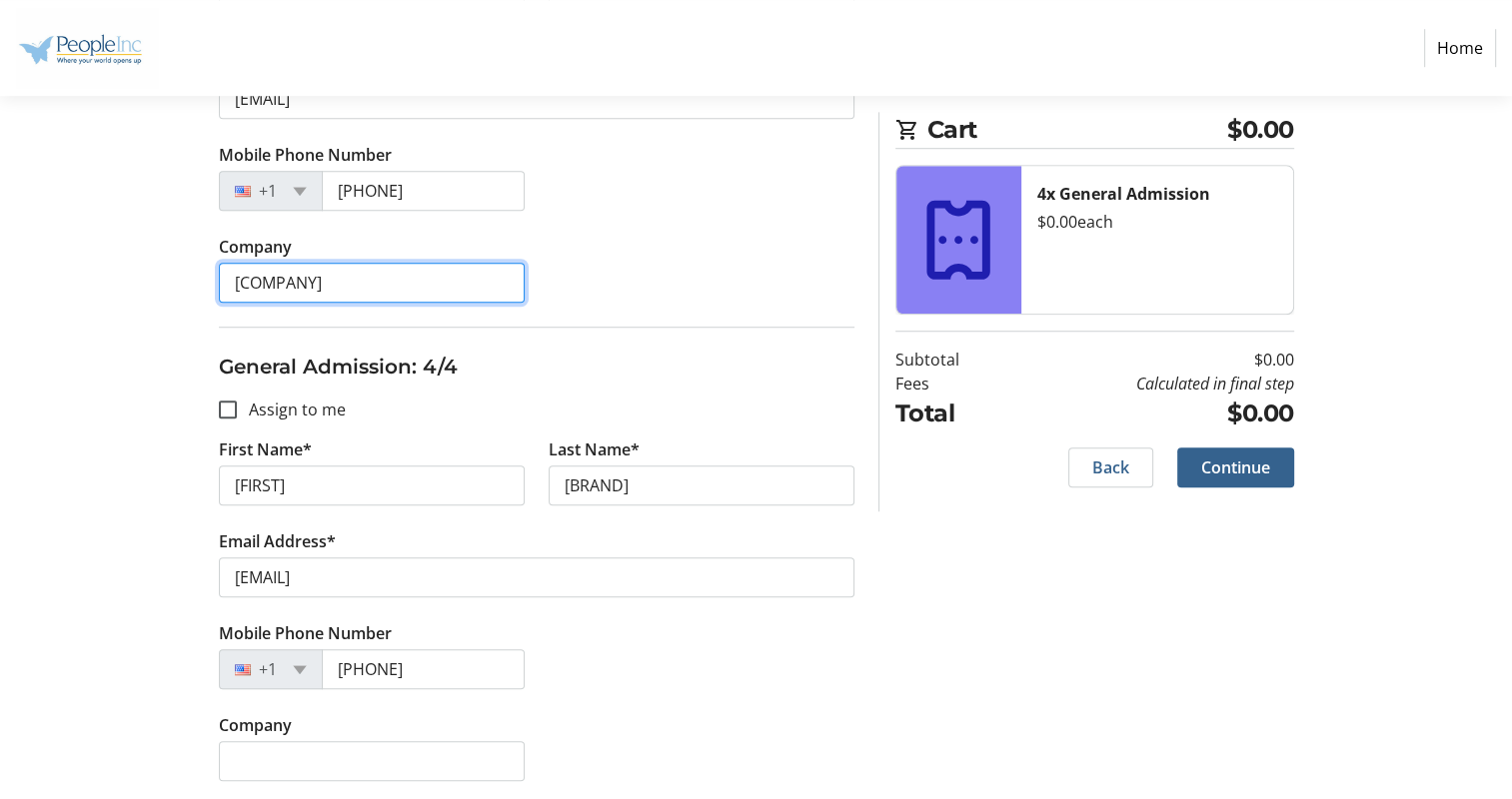 type on "[COMPANY]" 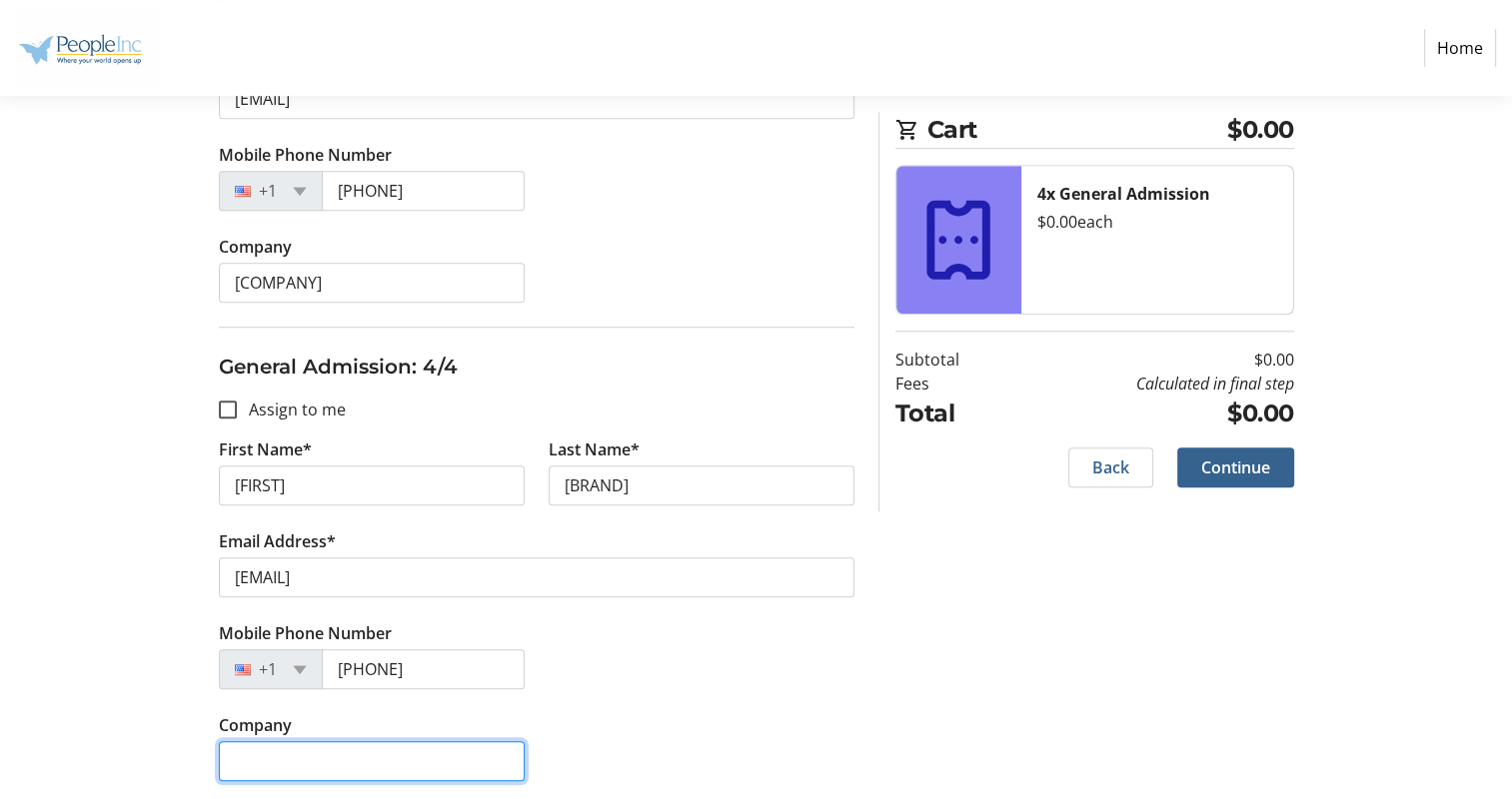 click on "Company" at bounding box center (372, 761) 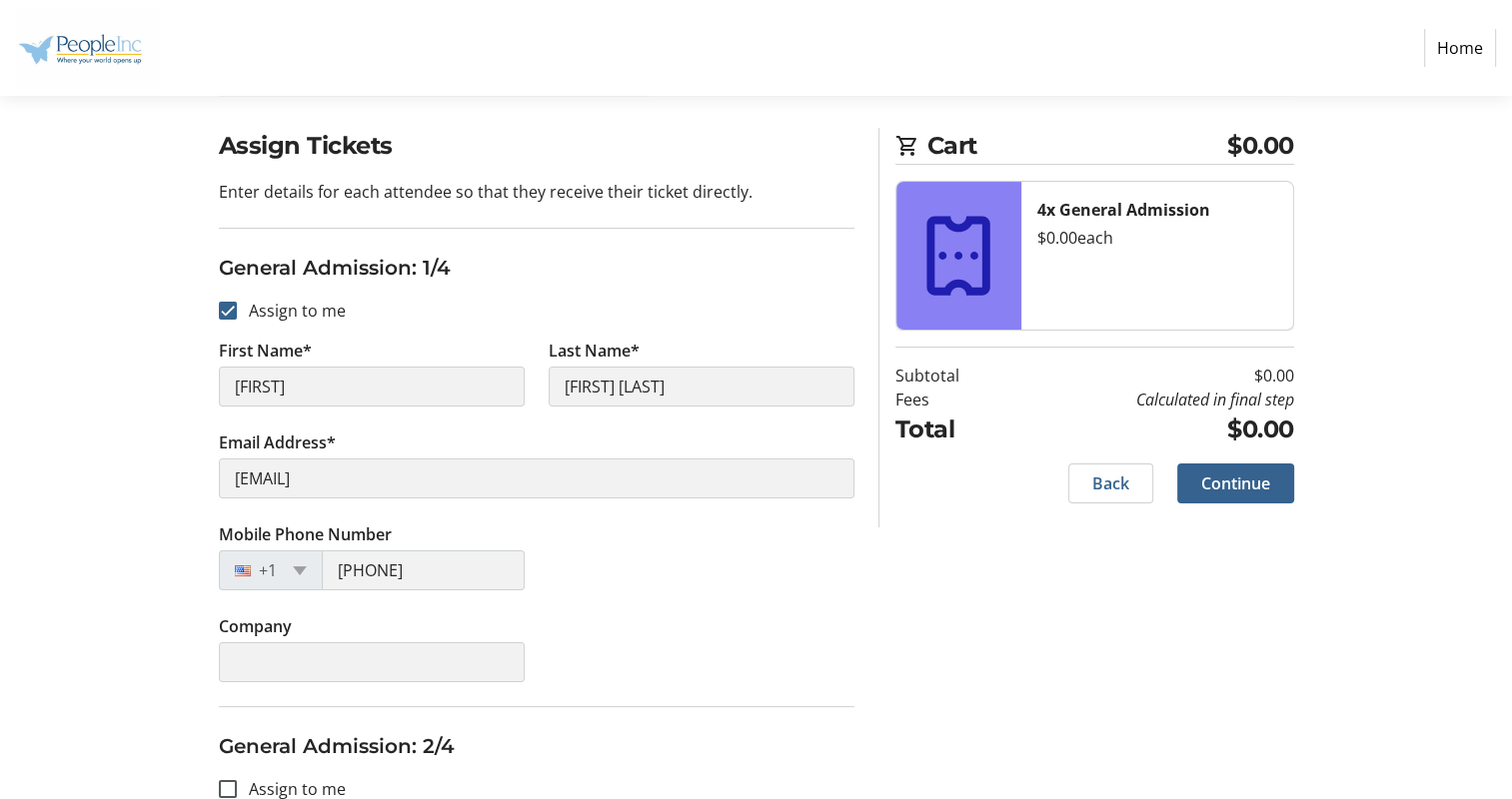 scroll, scrollTop: 300, scrollLeft: 0, axis: vertical 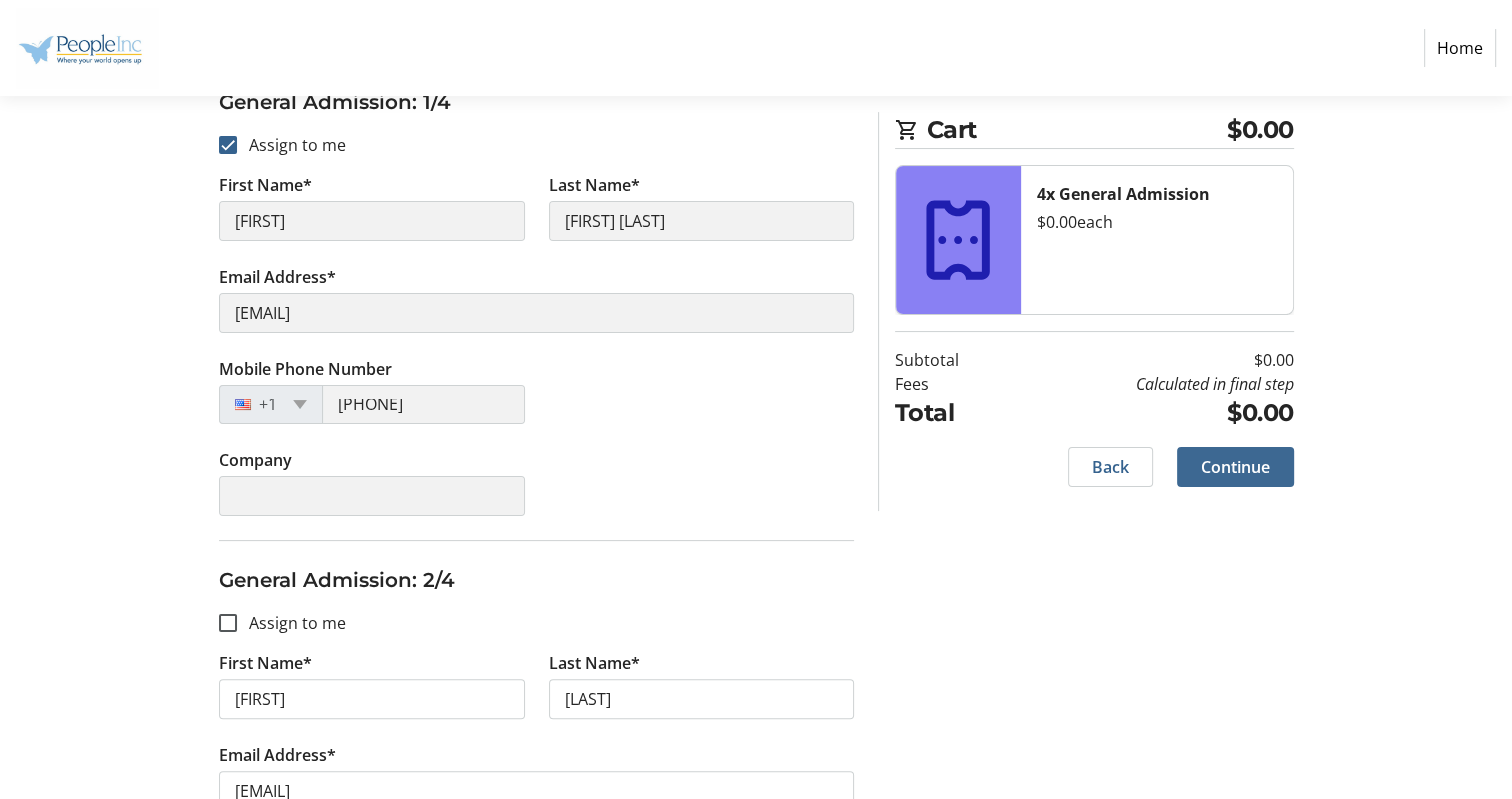 type on "People-inc" 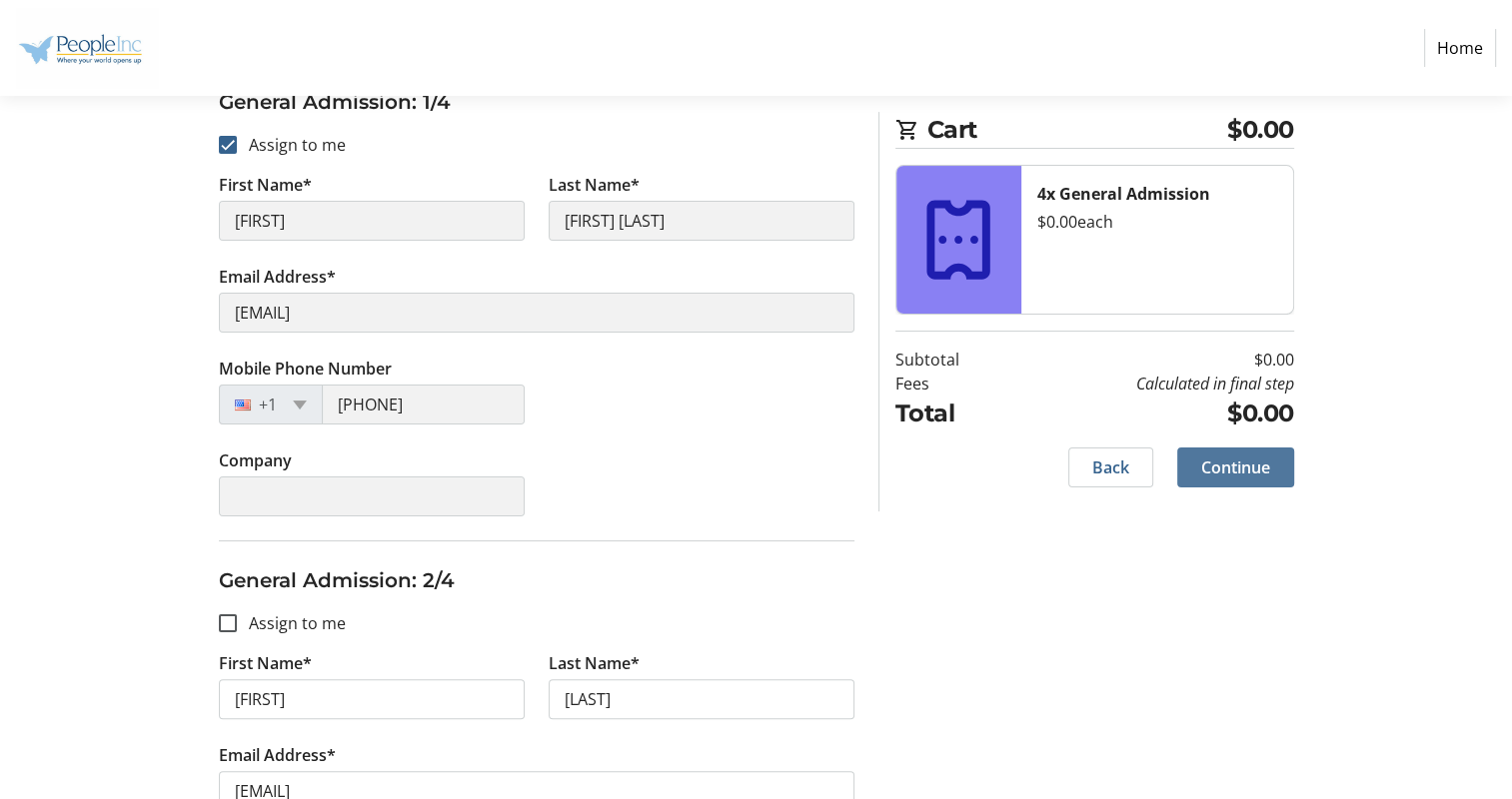 click 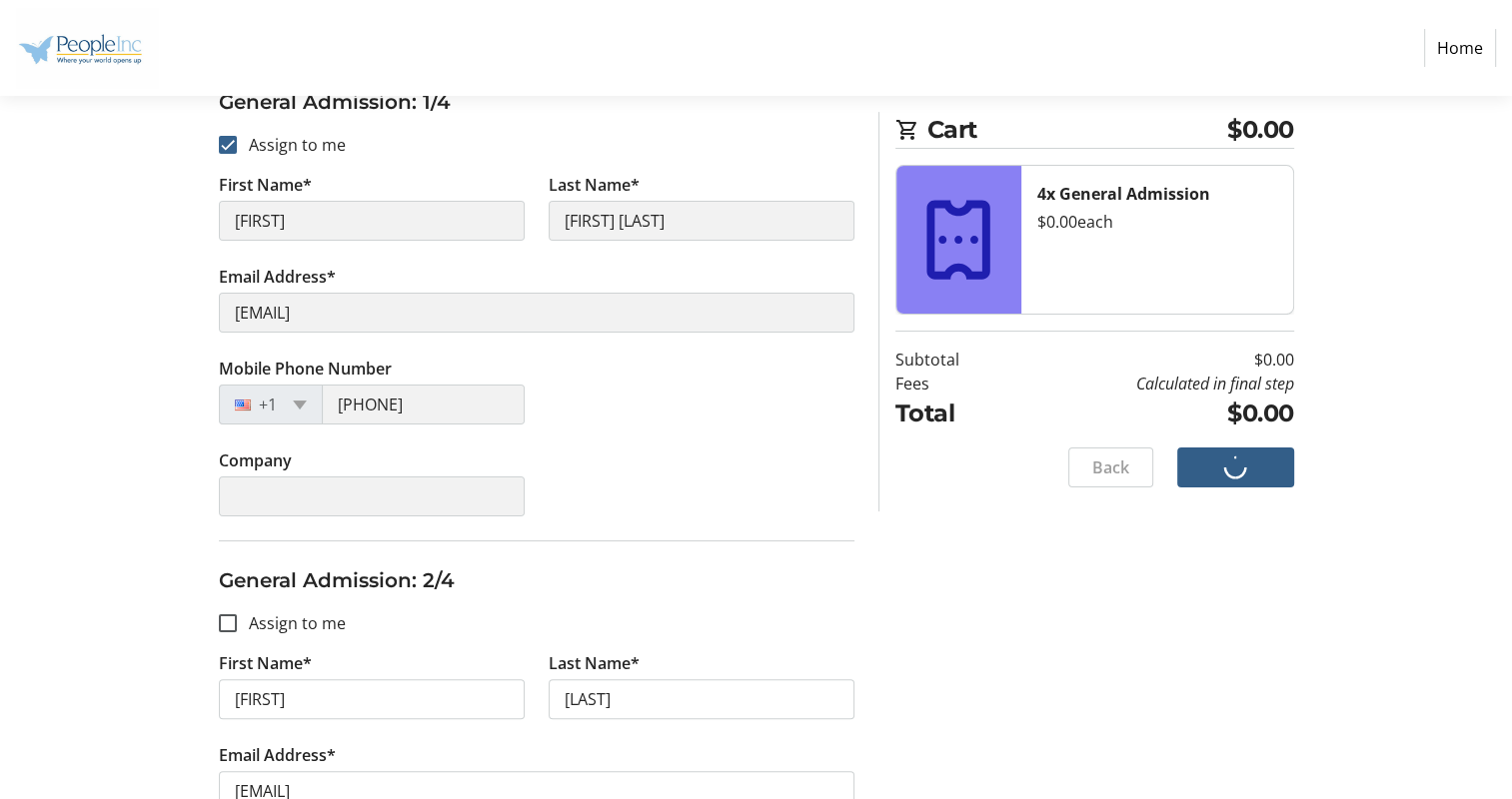 scroll, scrollTop: 0, scrollLeft: 0, axis: both 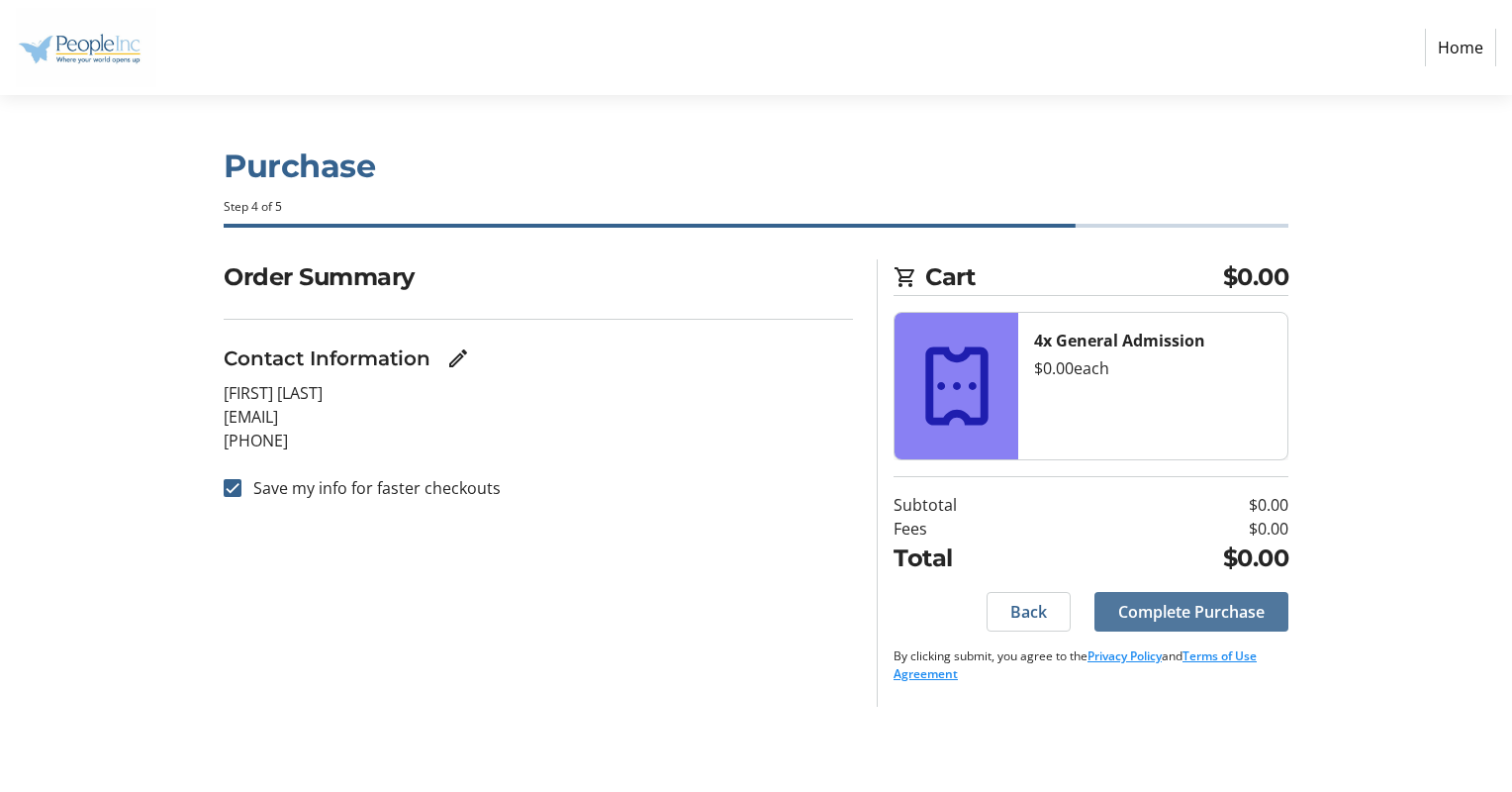 click on "Complete Purchase" 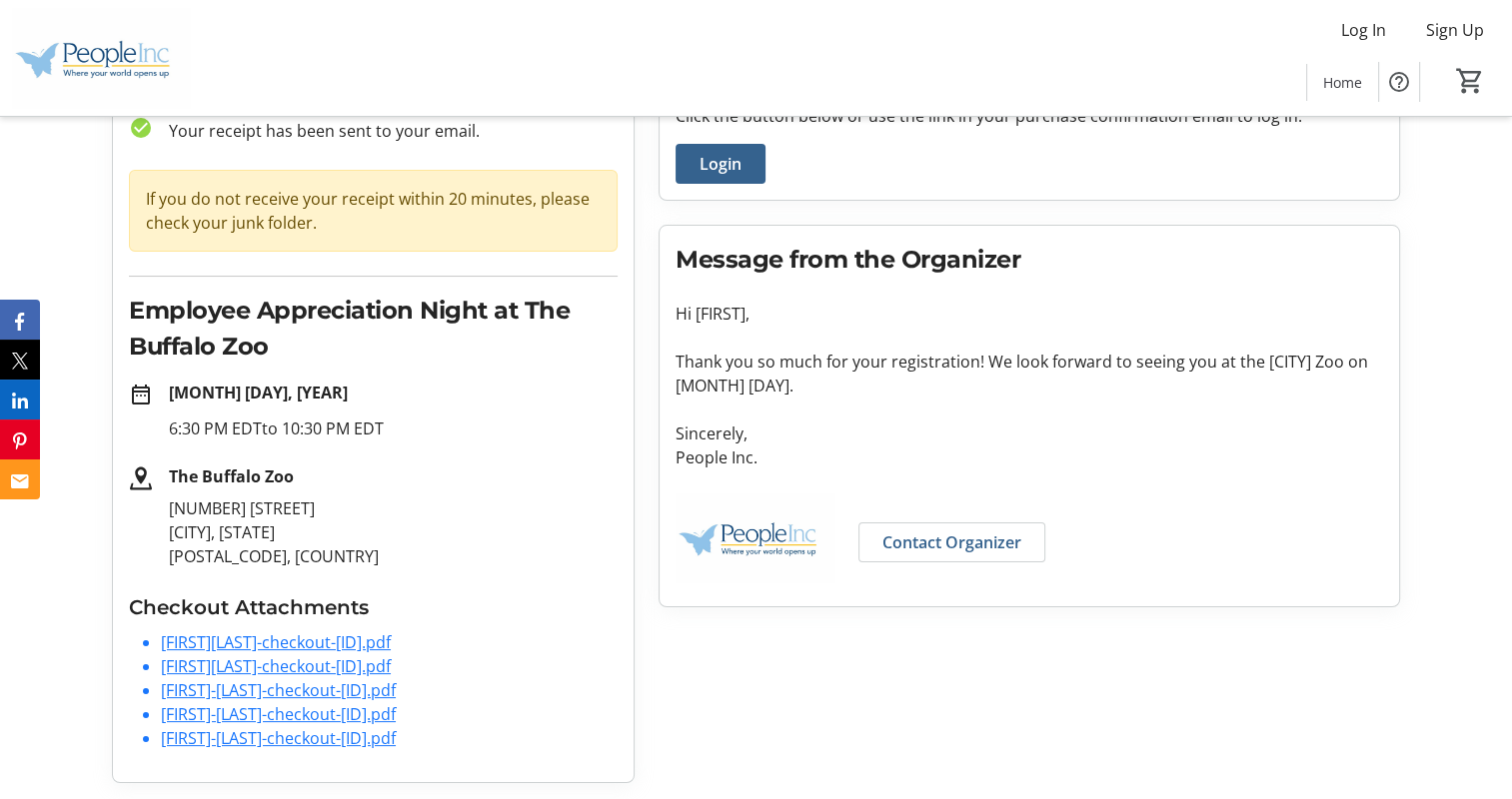 scroll, scrollTop: 0, scrollLeft: 0, axis: both 